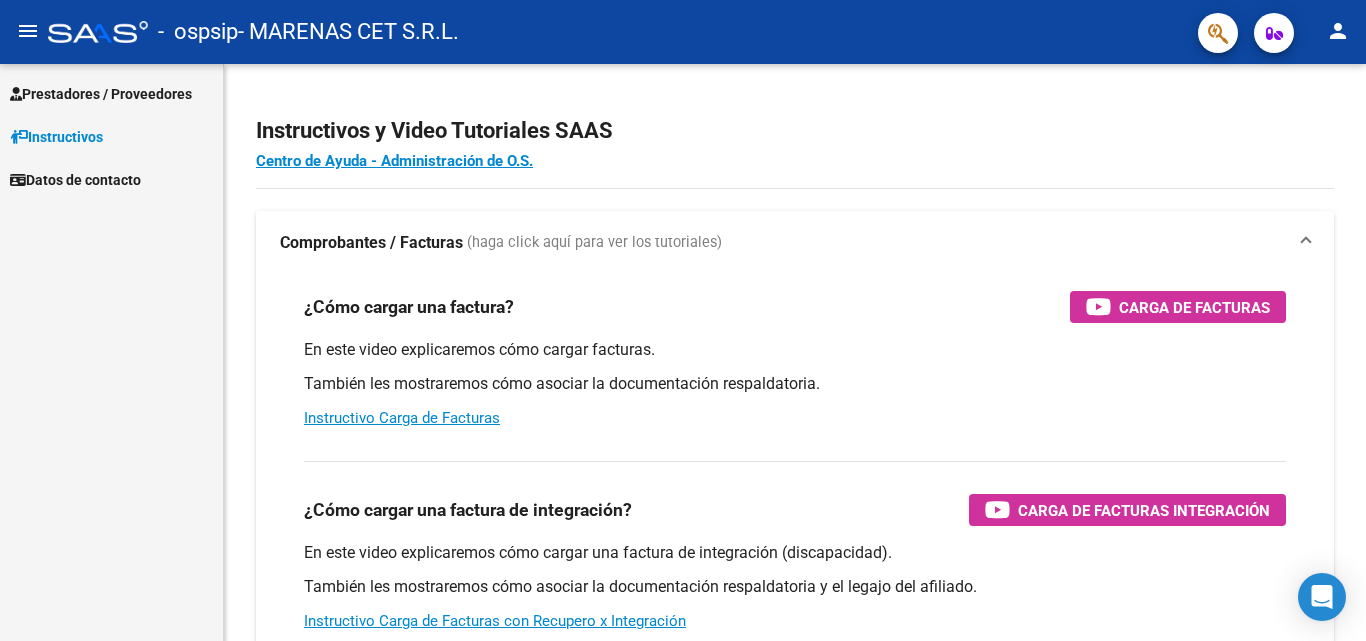 scroll, scrollTop: 0, scrollLeft: 0, axis: both 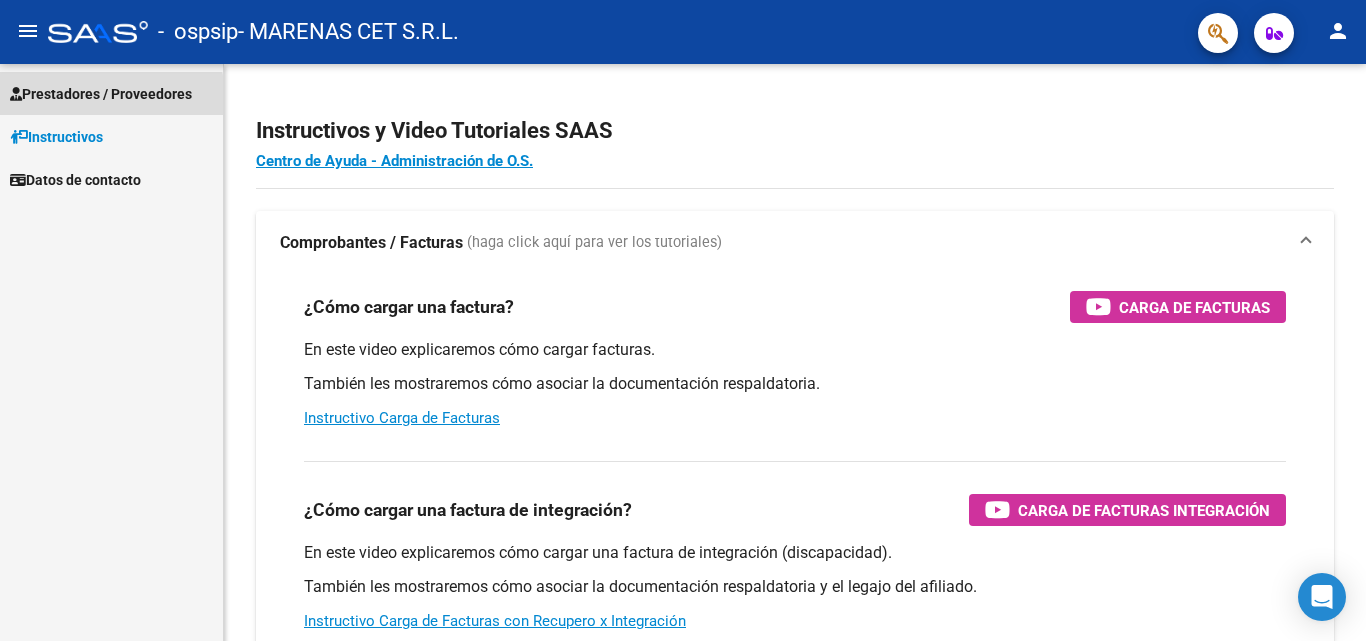 click on "Prestadores / Proveedores" at bounding box center (101, 94) 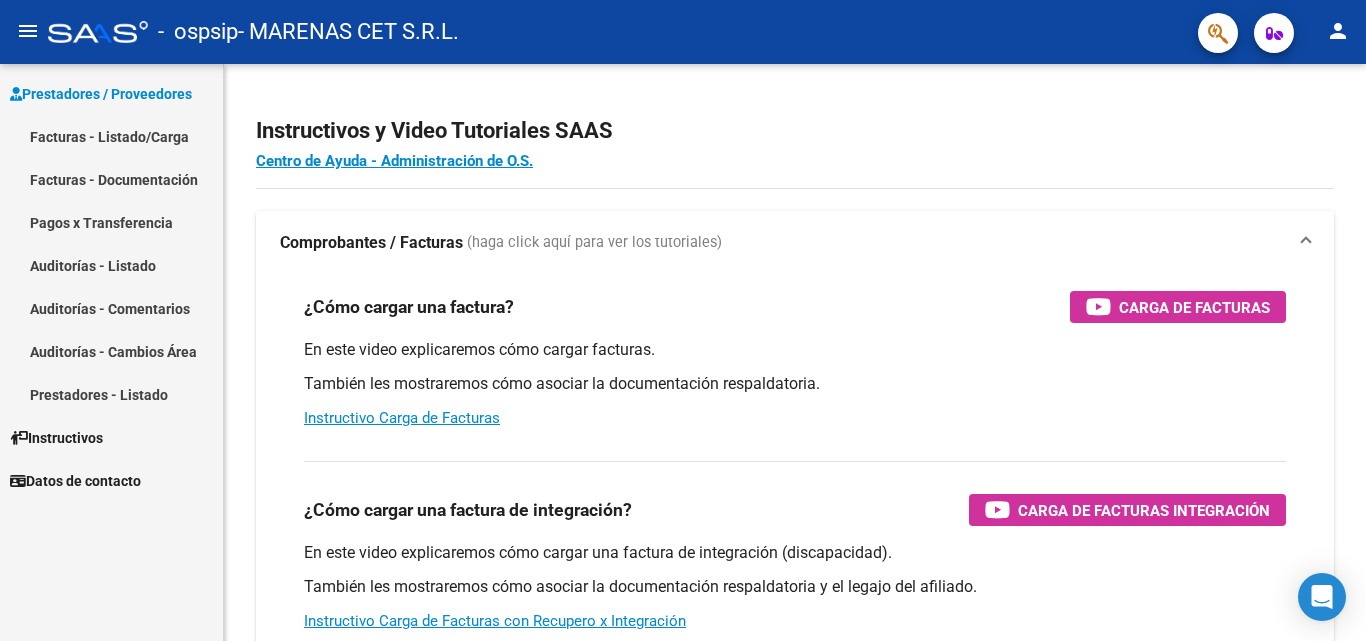 click on "Facturas - Listado/Carga" at bounding box center [111, 136] 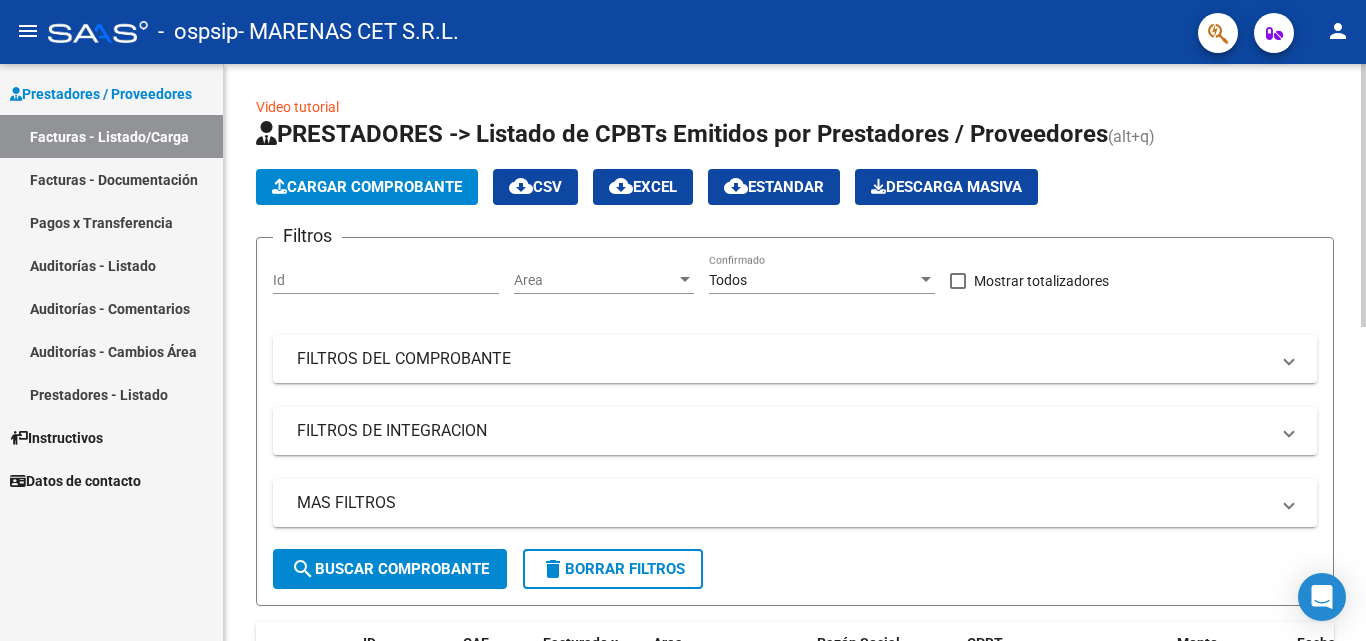 click on "Cargar Comprobante" 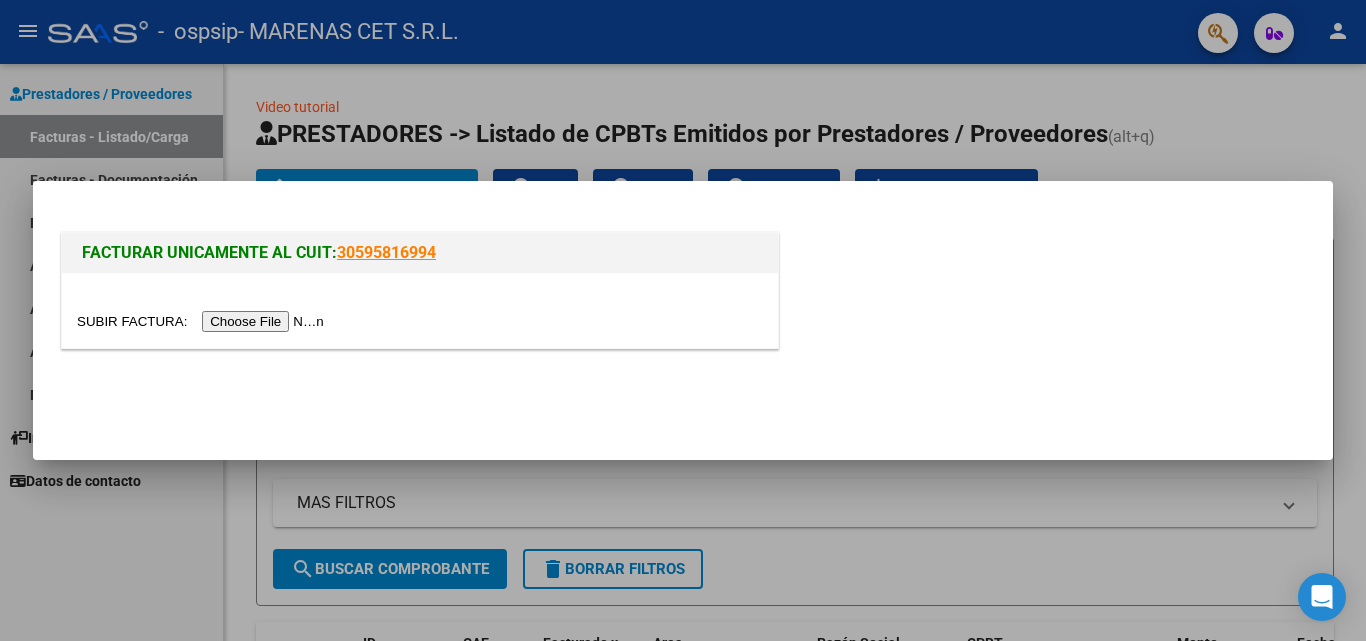 click at bounding box center [203, 321] 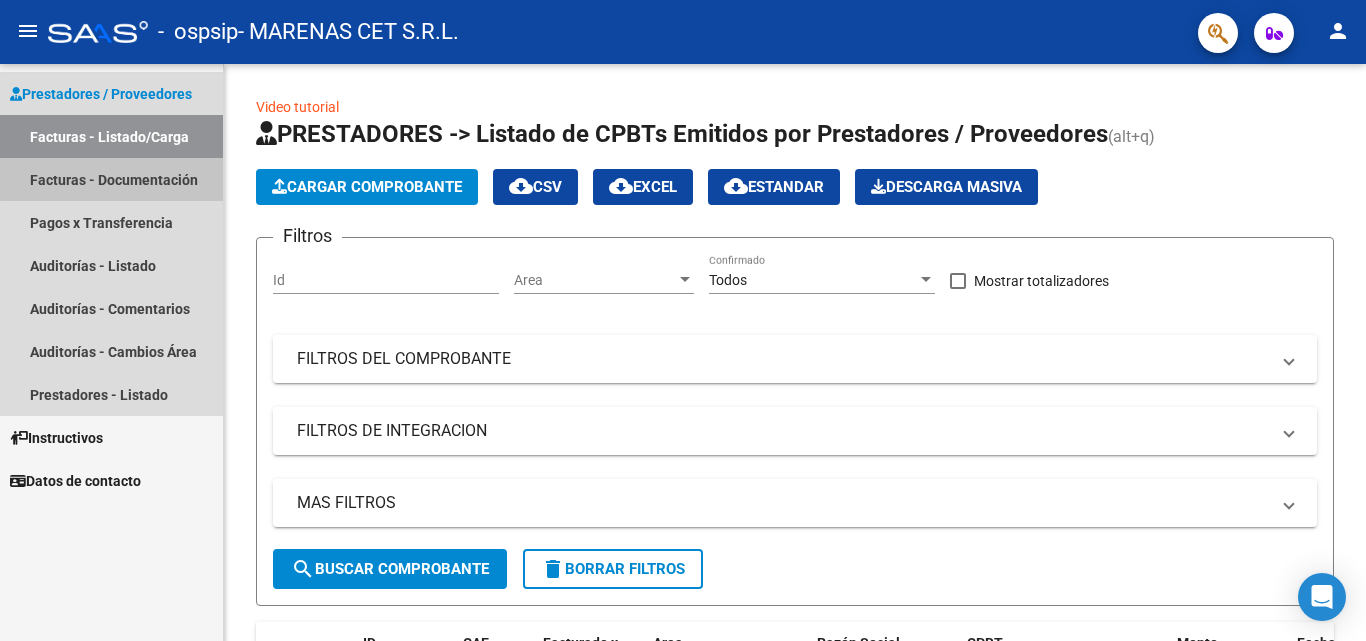 click on "Facturas - Documentación" at bounding box center (111, 179) 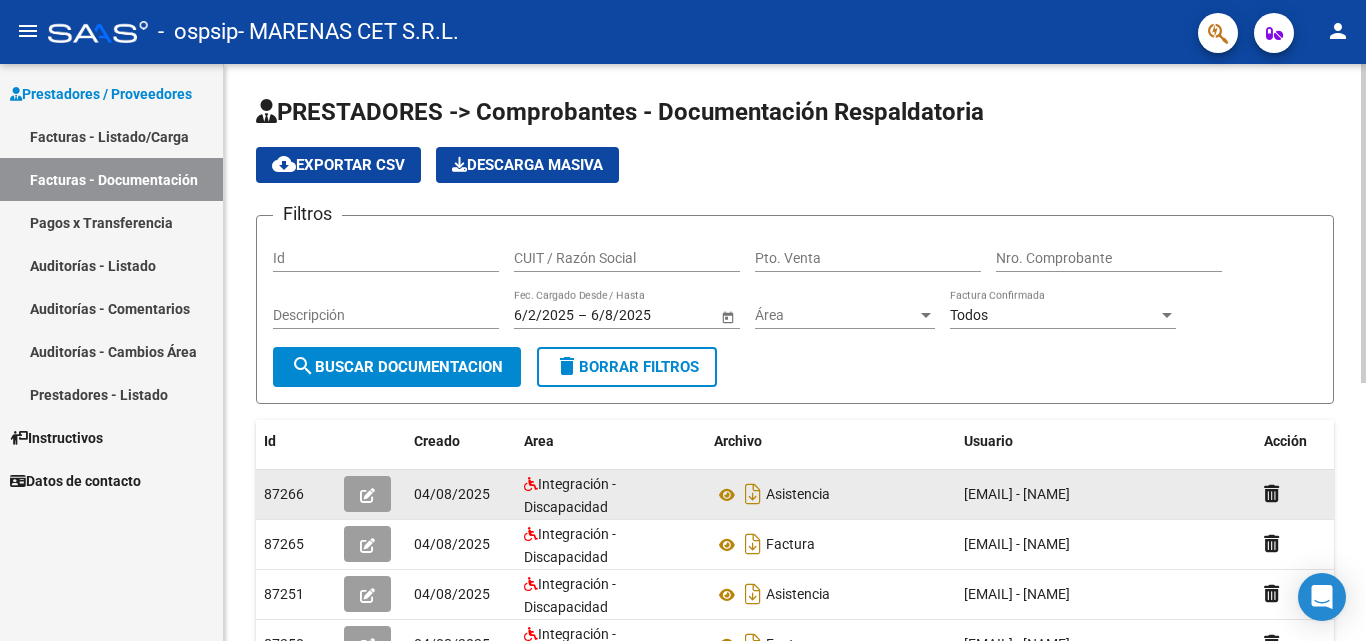 scroll, scrollTop: 100, scrollLeft: 0, axis: vertical 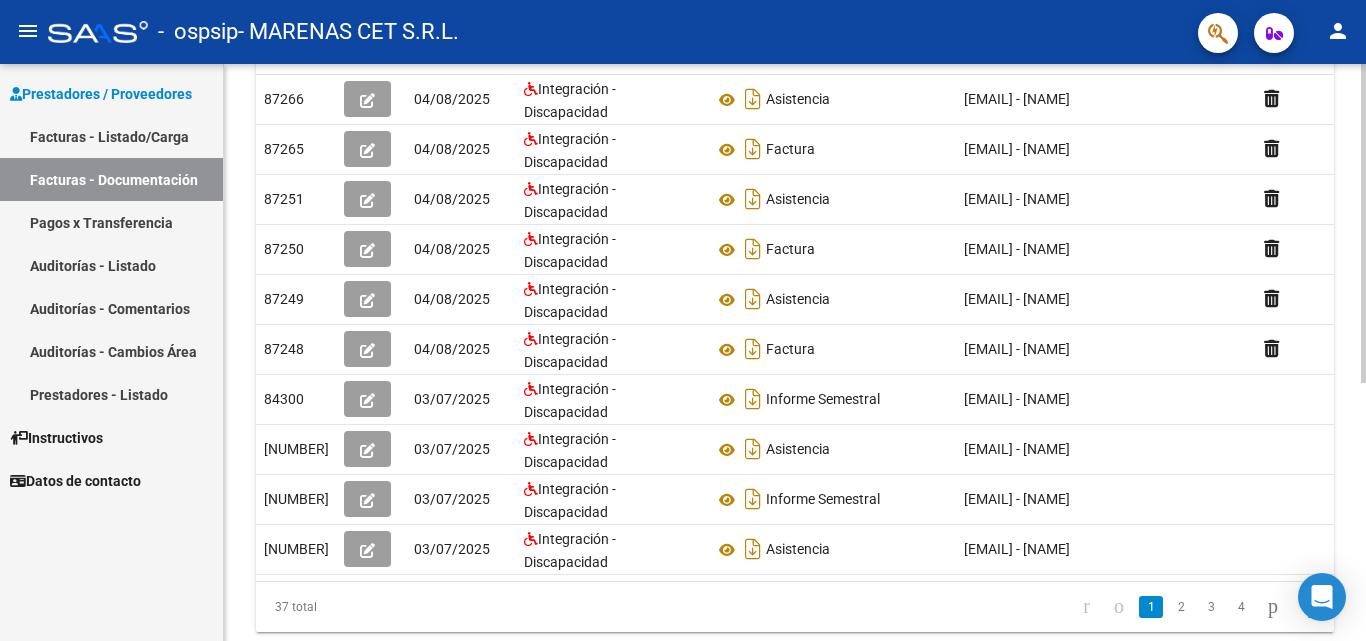 click 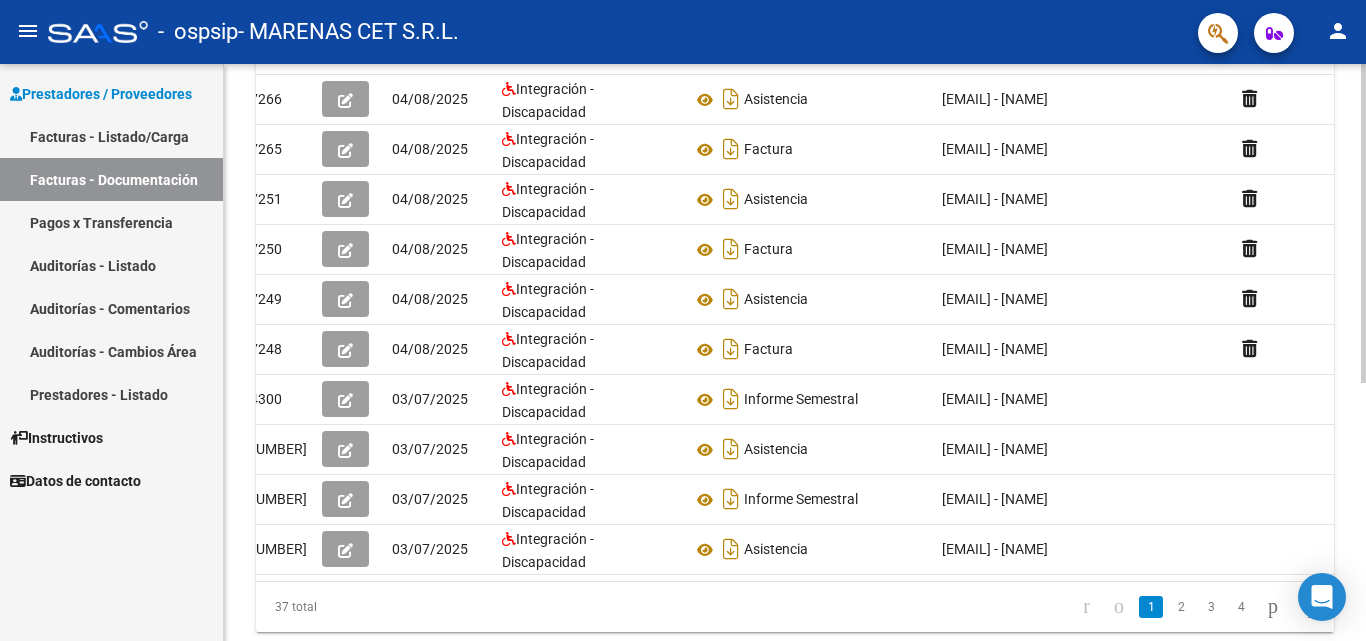 scroll, scrollTop: 0, scrollLeft: 0, axis: both 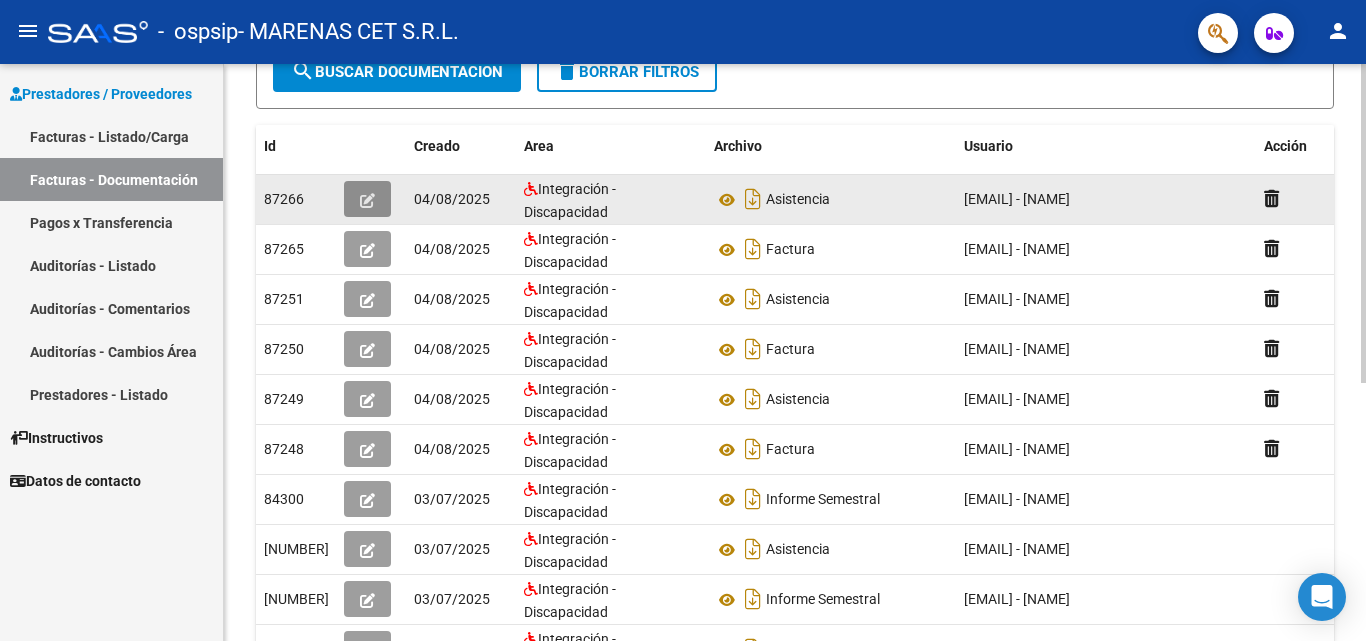 click 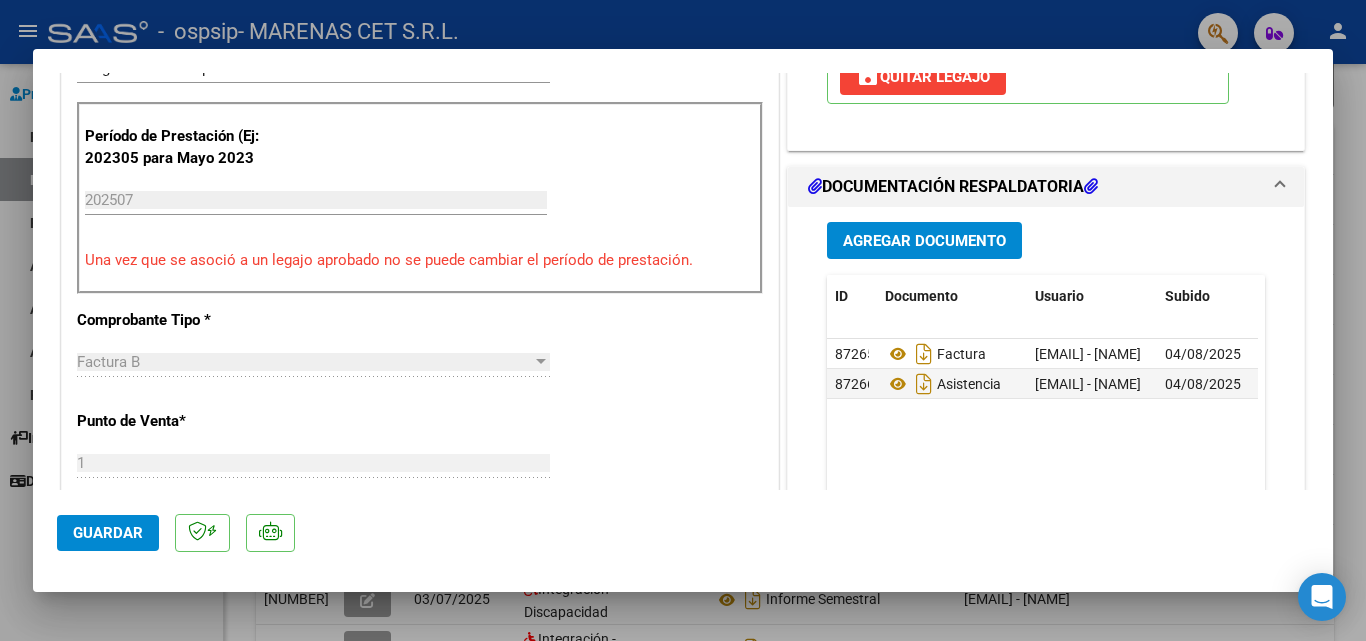 scroll, scrollTop: 500, scrollLeft: 0, axis: vertical 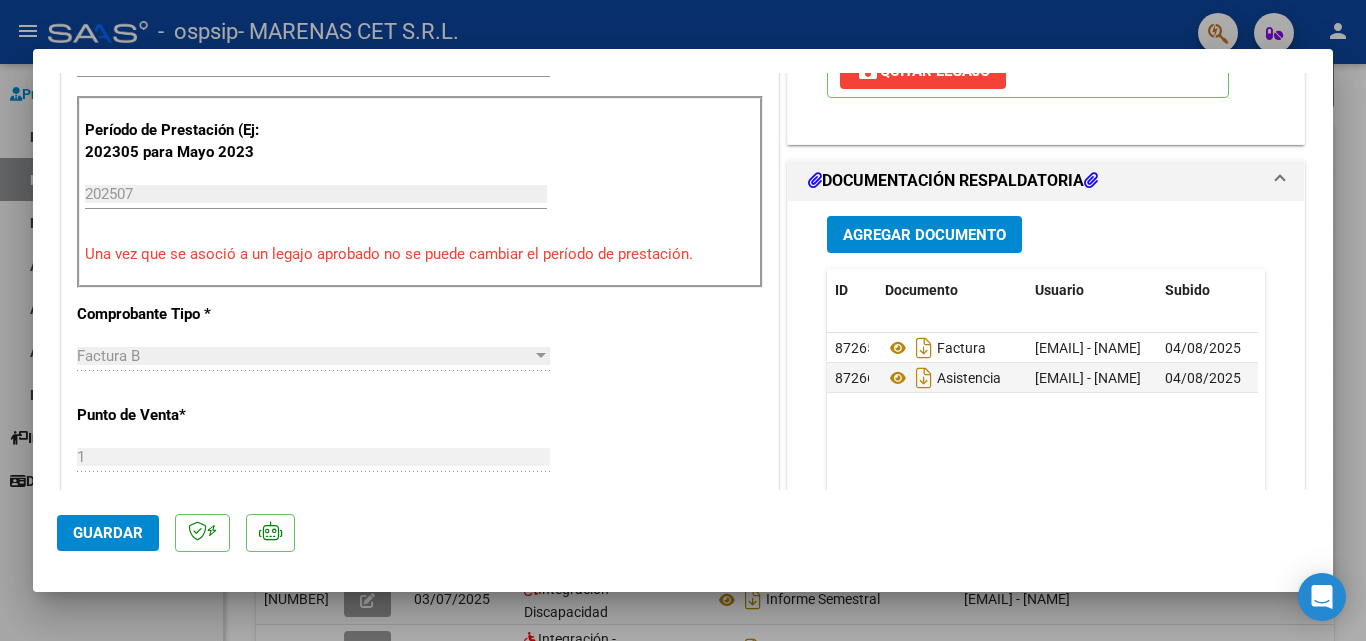 click on "Agregar Documento" at bounding box center [924, 235] 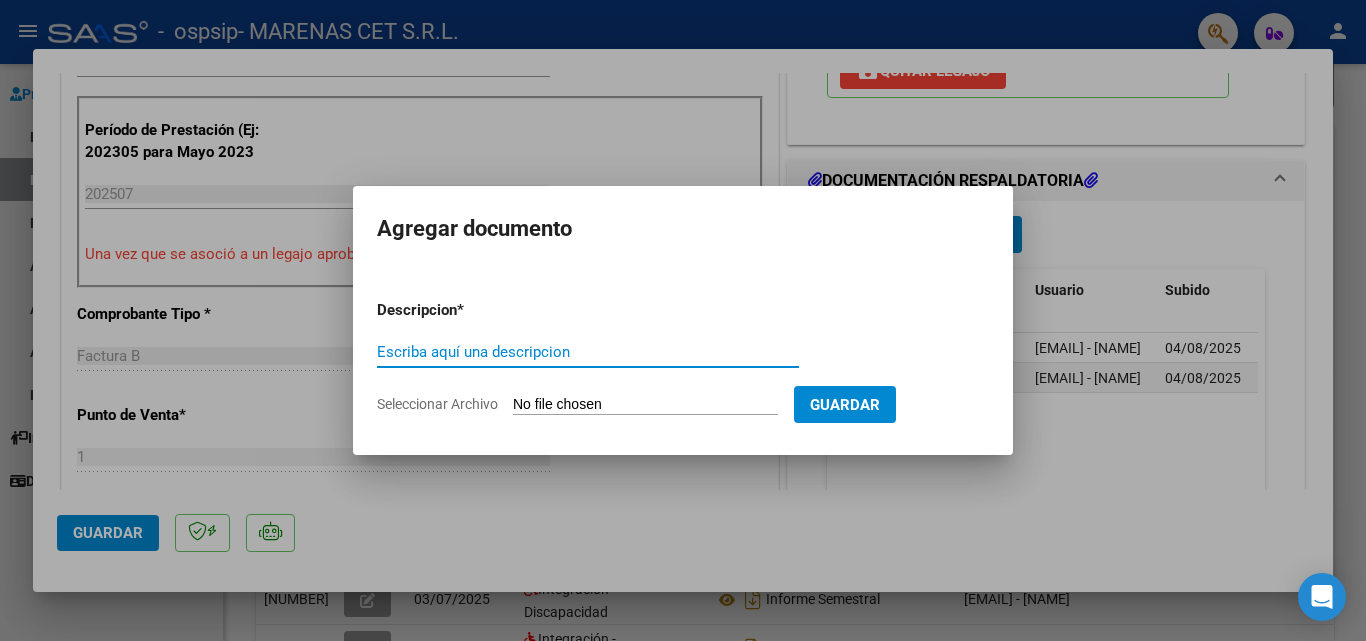 click on "Escriba aquí una descripcion" at bounding box center (588, 352) 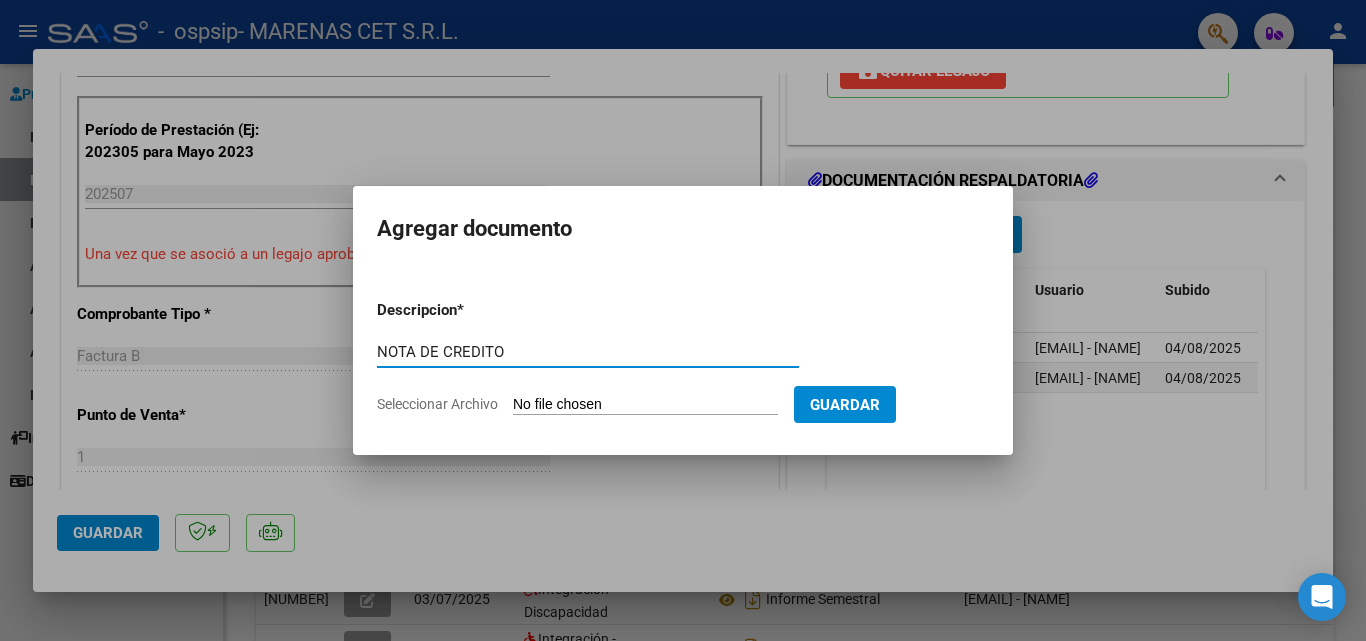 type on "NOTA DE CREDITO" 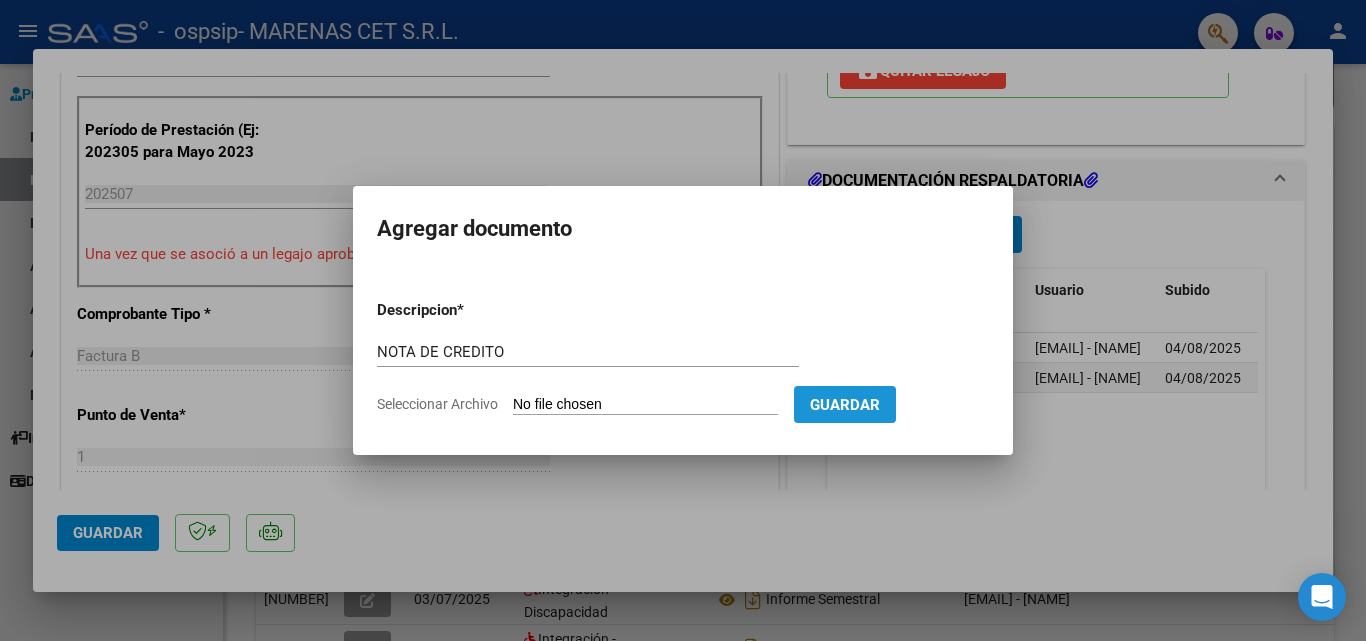 click on "Guardar" at bounding box center [845, 405] 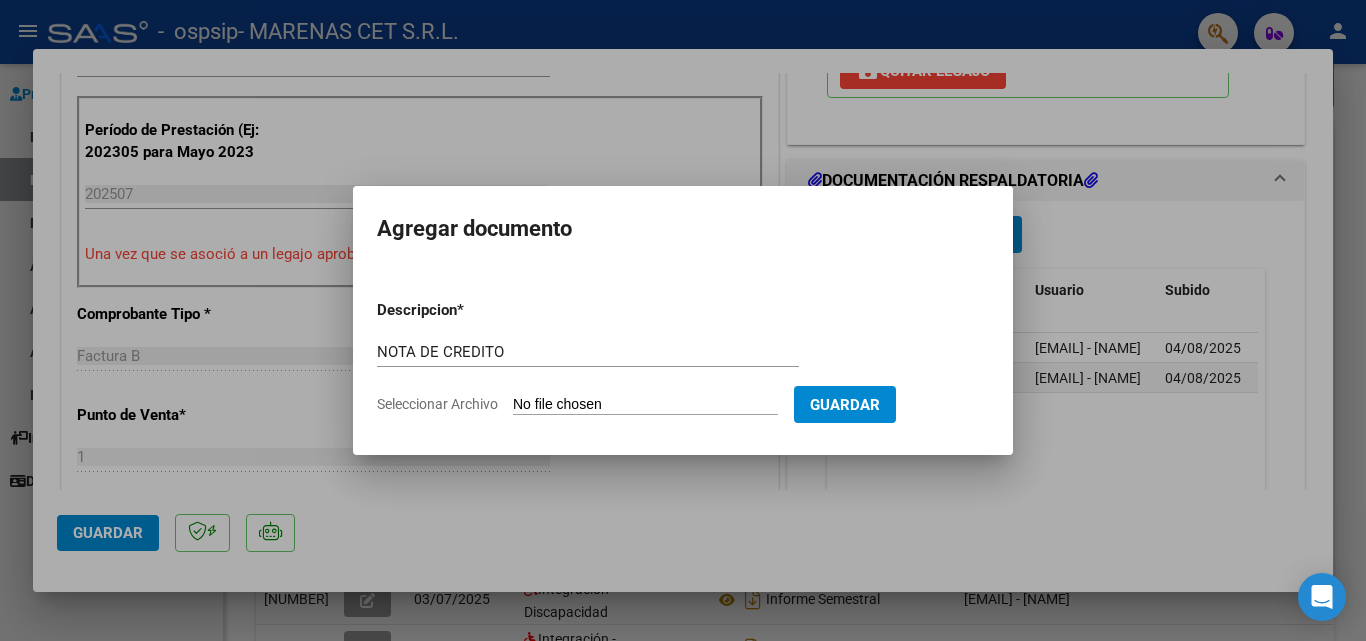 click on "Seleccionar Archivo" 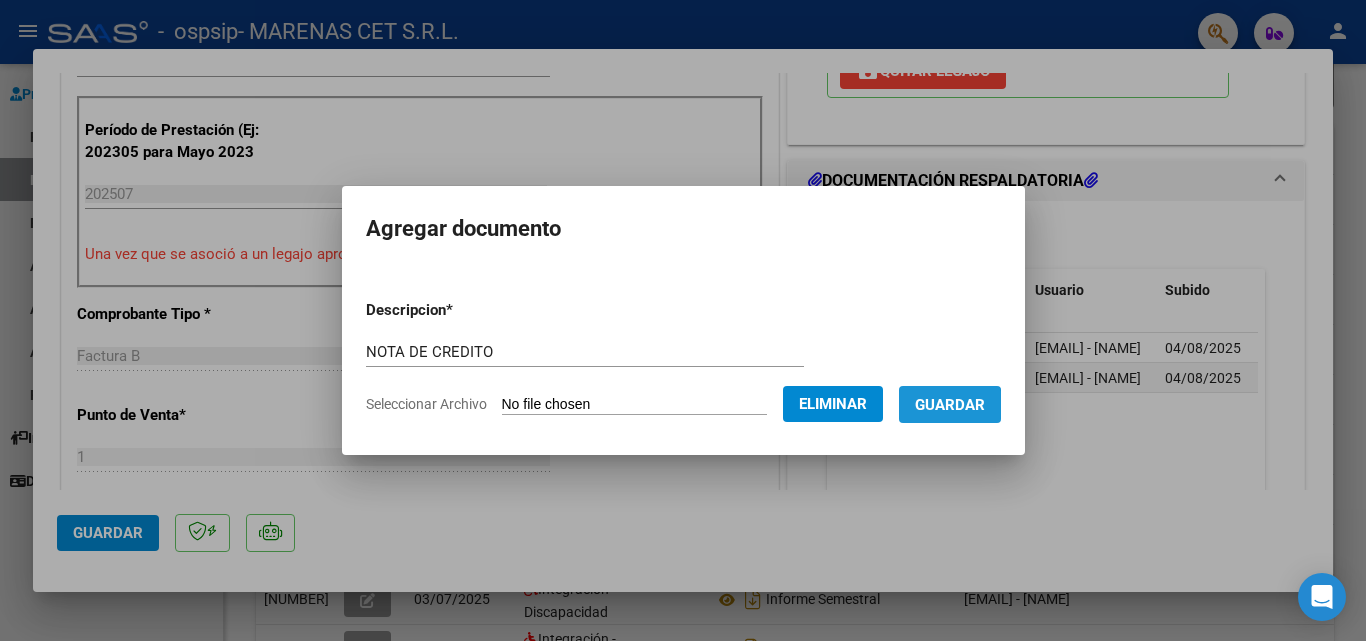 click on "Guardar" at bounding box center [950, 405] 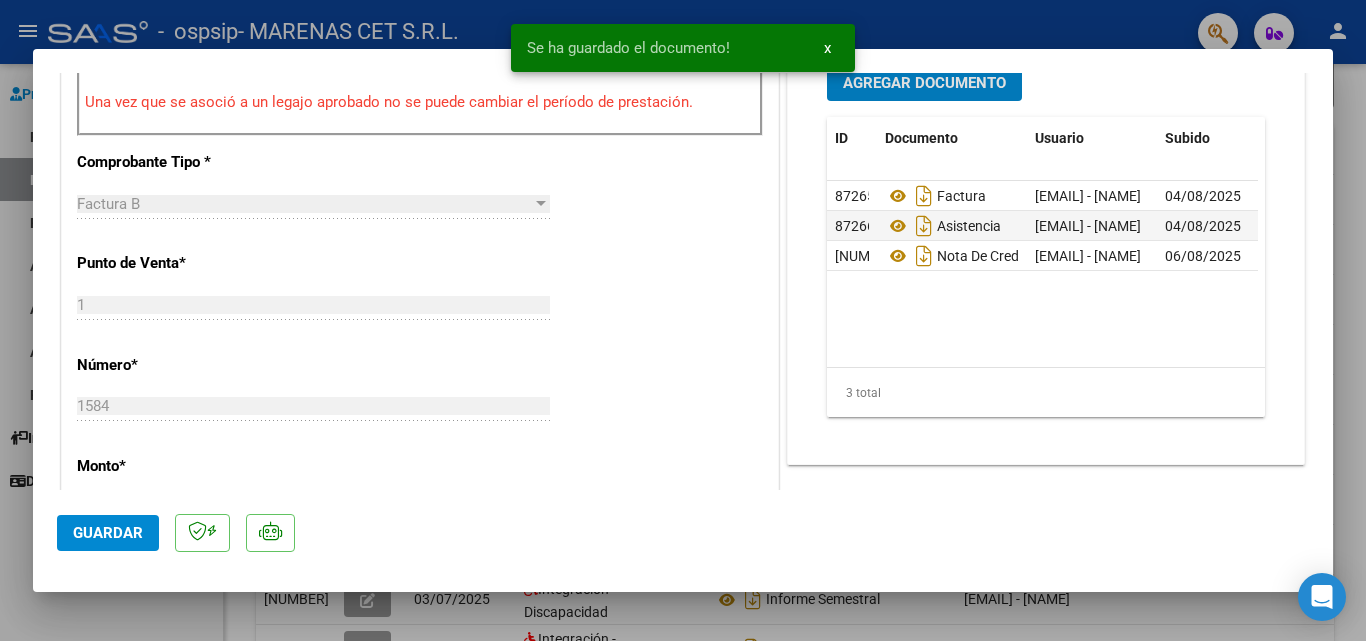 scroll, scrollTop: 700, scrollLeft: 0, axis: vertical 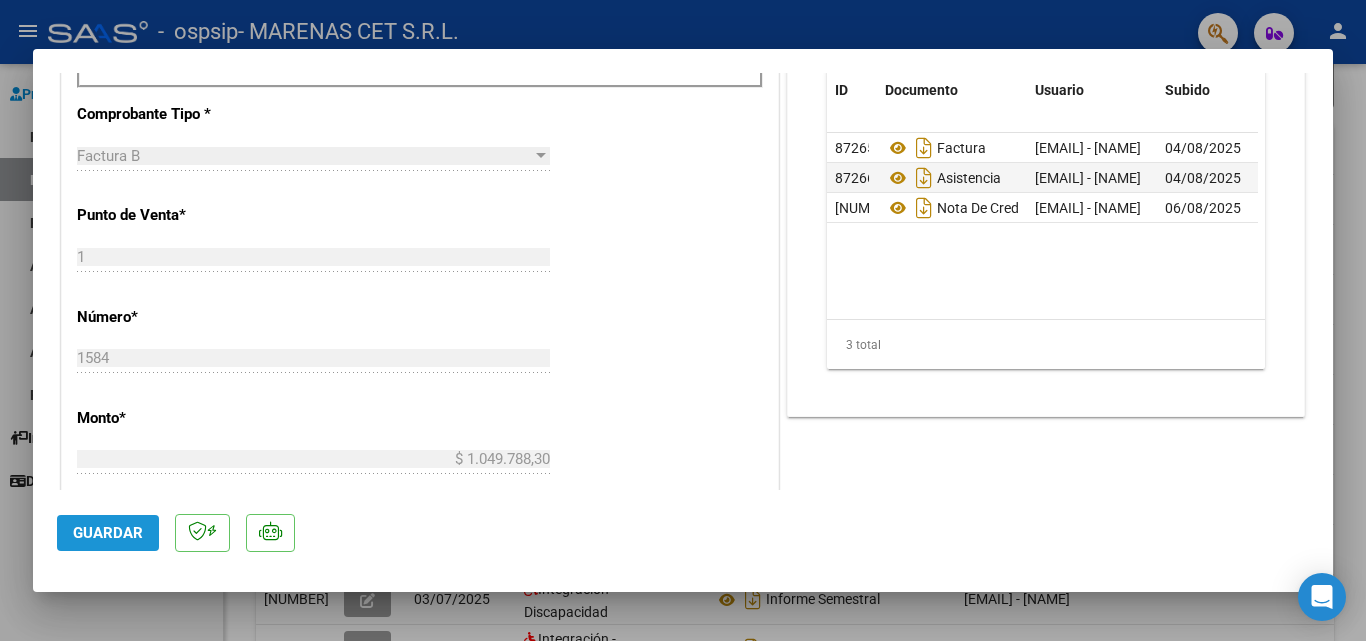 click on "Guardar" 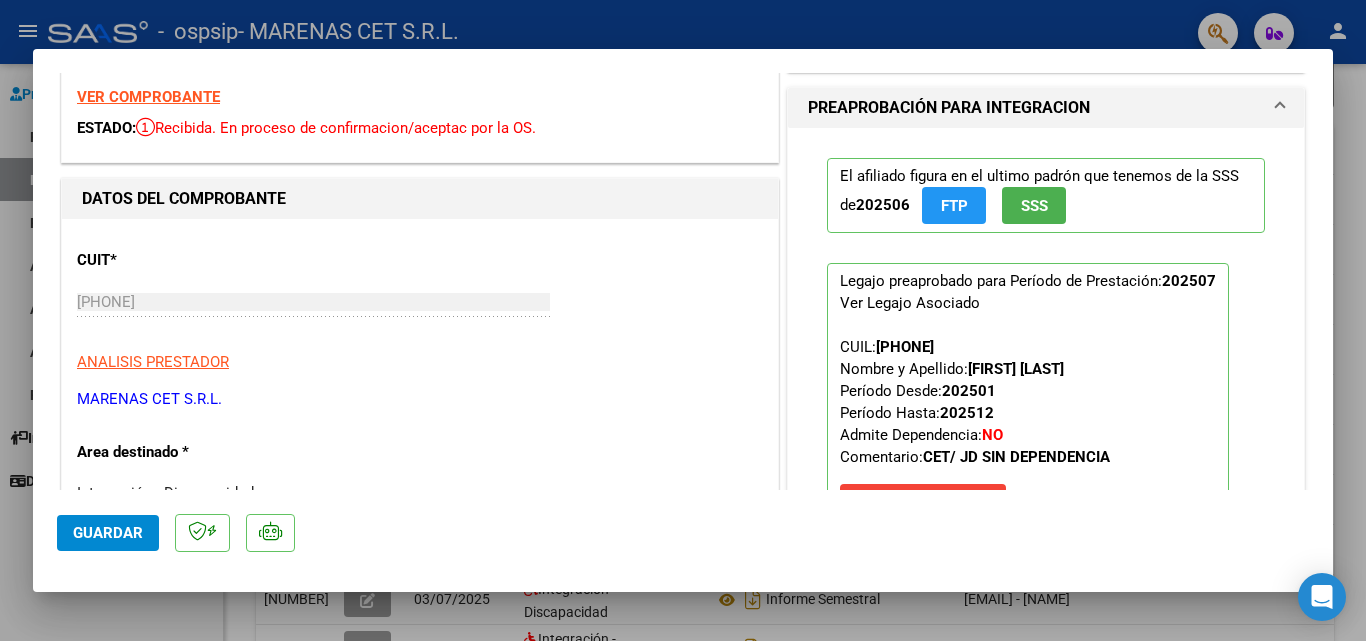 scroll, scrollTop: 0, scrollLeft: 0, axis: both 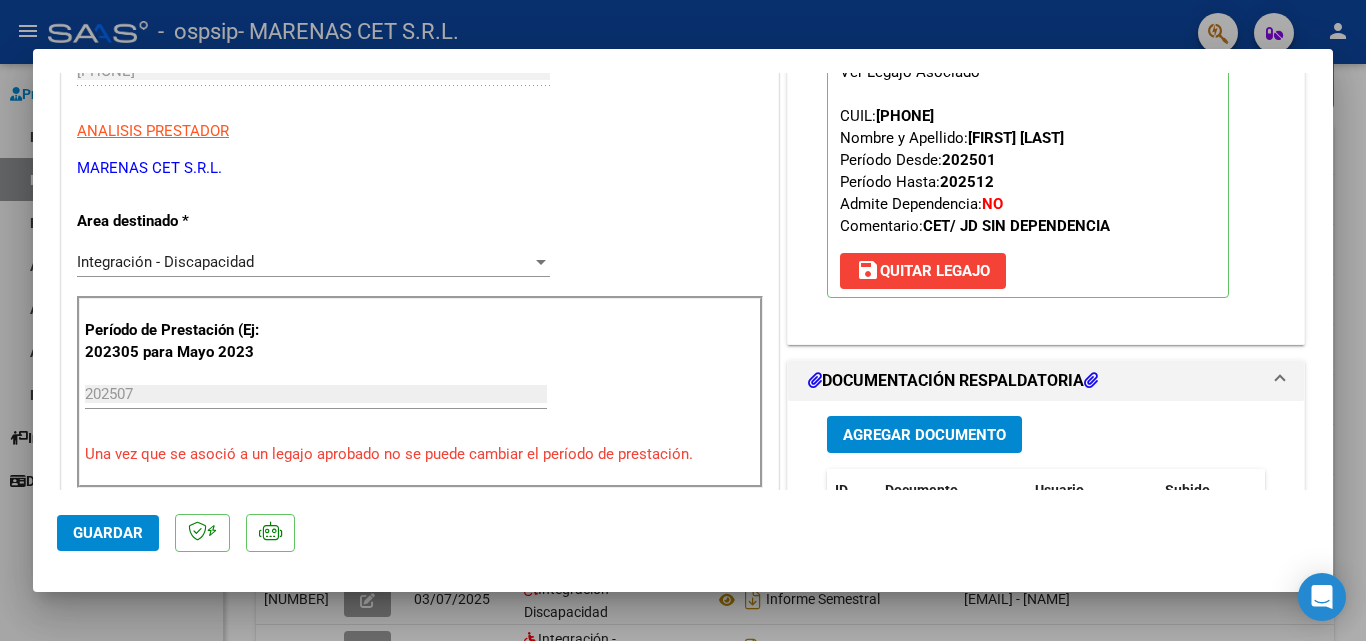 click on "Guardar" 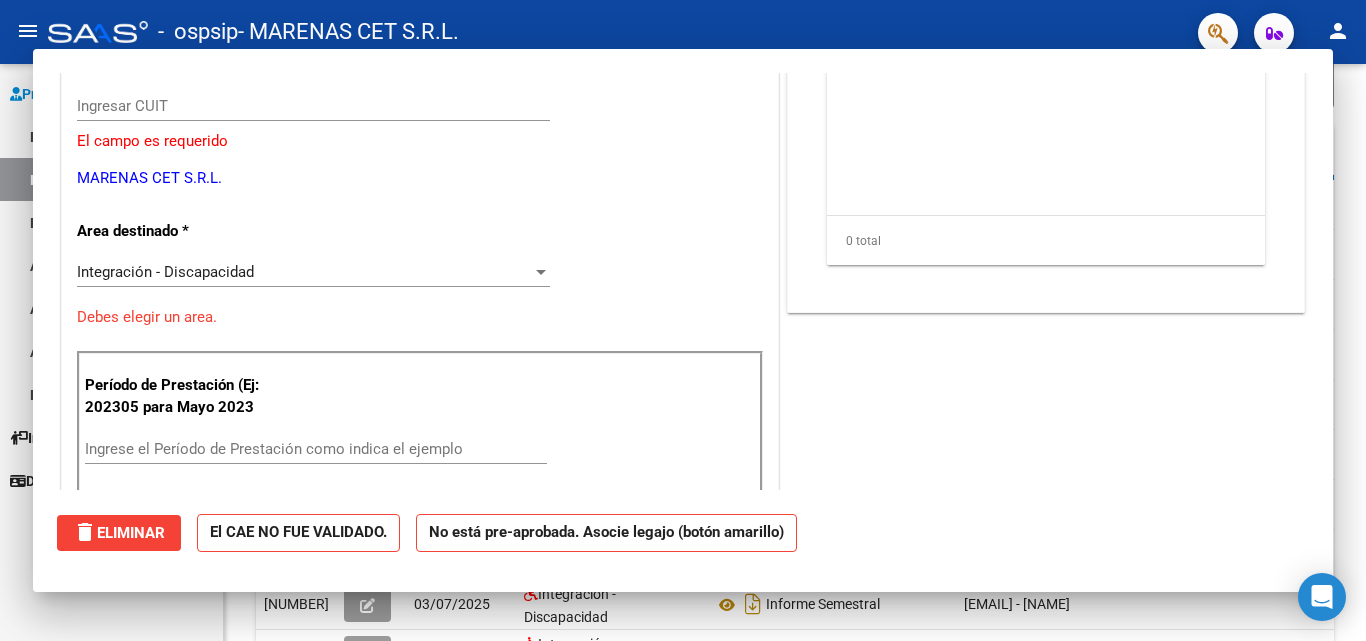 scroll, scrollTop: 0, scrollLeft: 0, axis: both 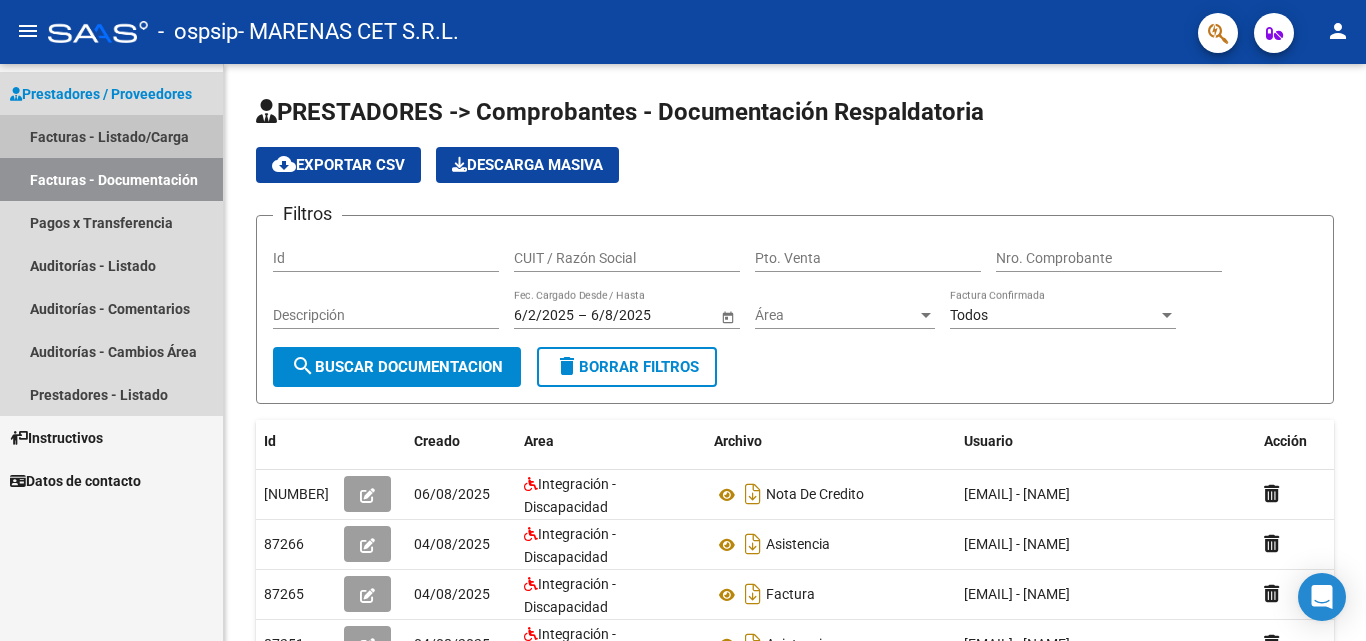 click on "Facturas - Listado/Carga" at bounding box center (111, 136) 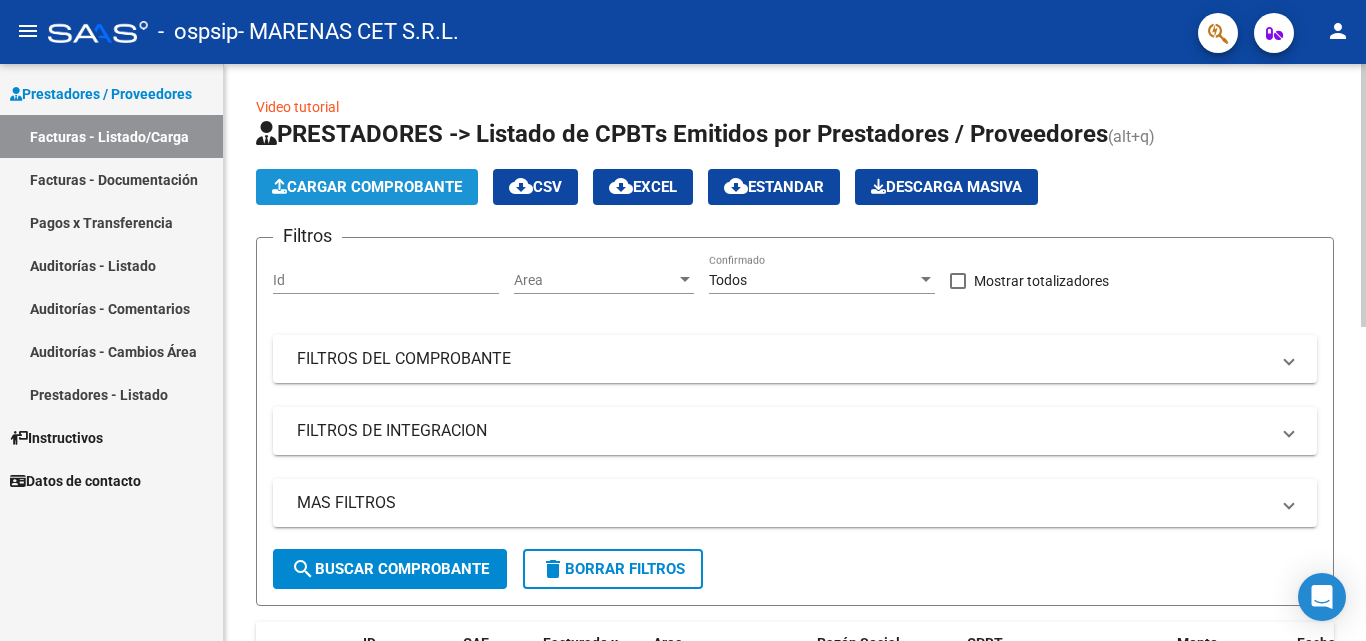 click on "Cargar Comprobante" 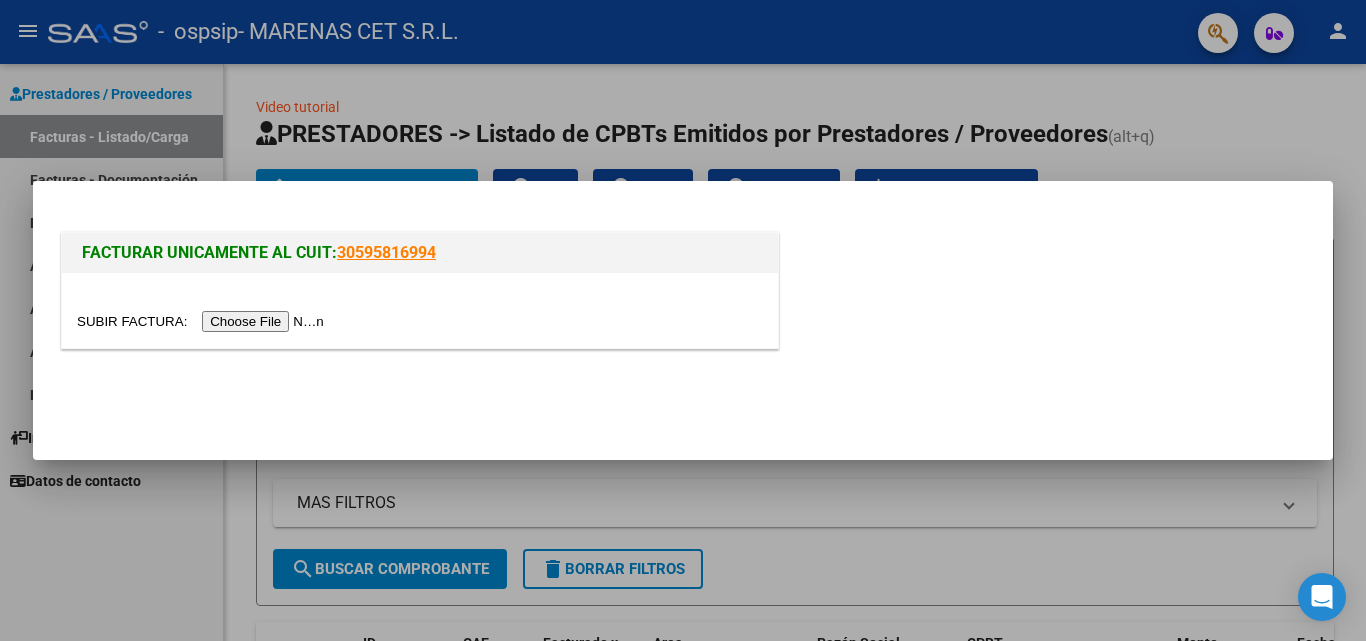 click at bounding box center [203, 321] 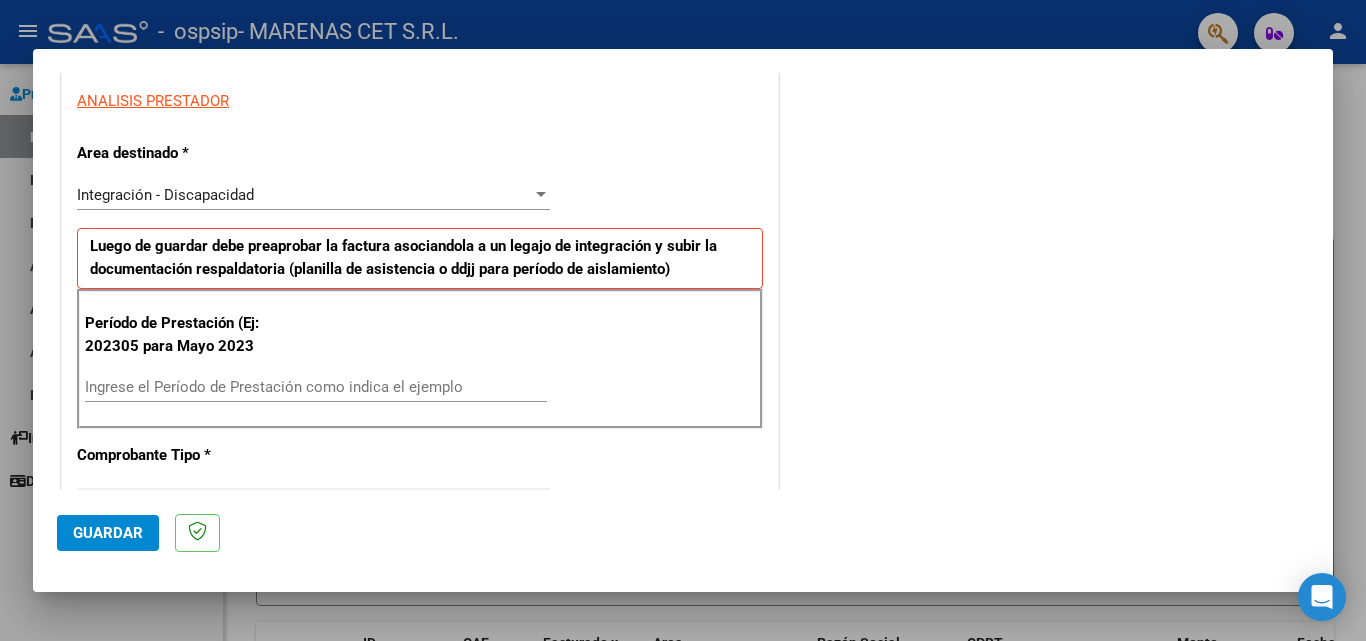 scroll, scrollTop: 400, scrollLeft: 0, axis: vertical 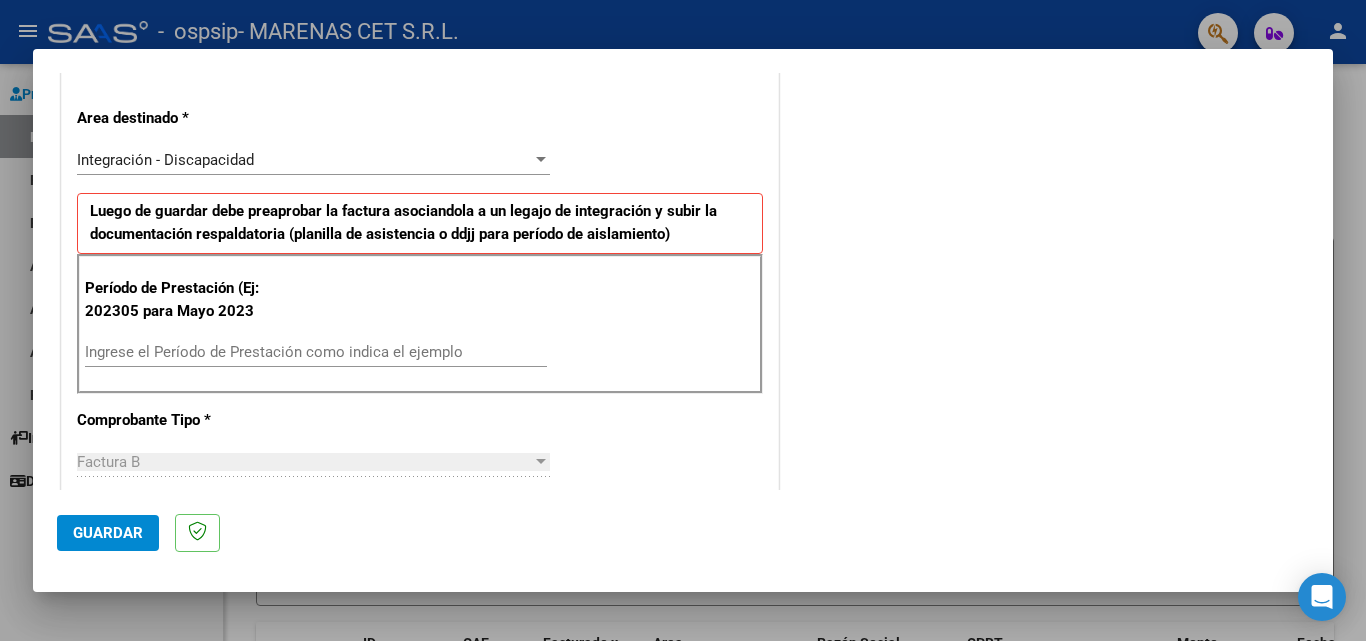 click on "Ingrese el Período de Prestación como indica el ejemplo" at bounding box center (316, 352) 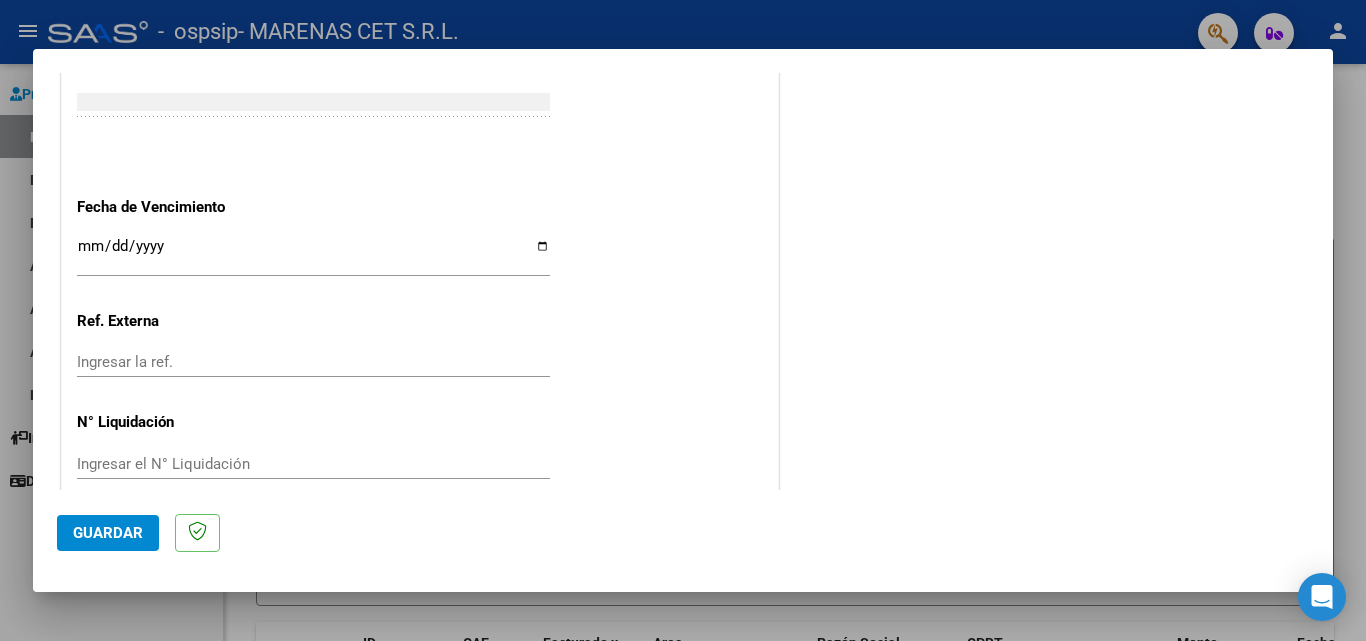 scroll, scrollTop: 1300, scrollLeft: 0, axis: vertical 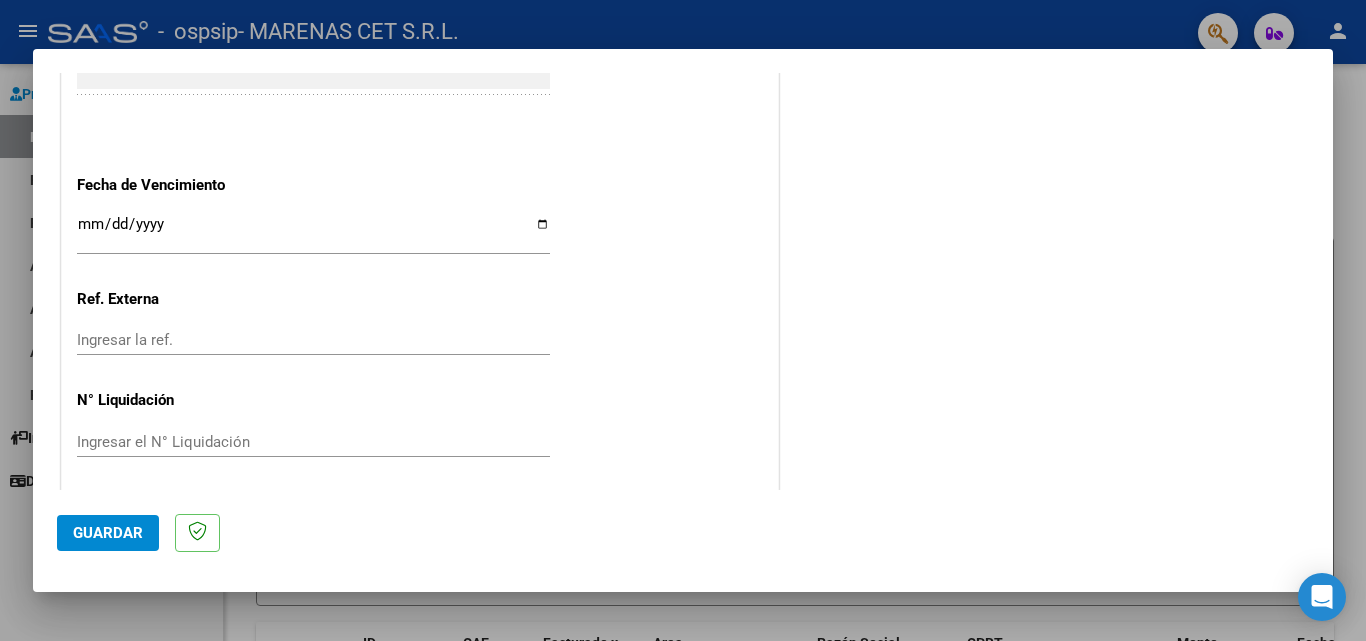 type on "202507" 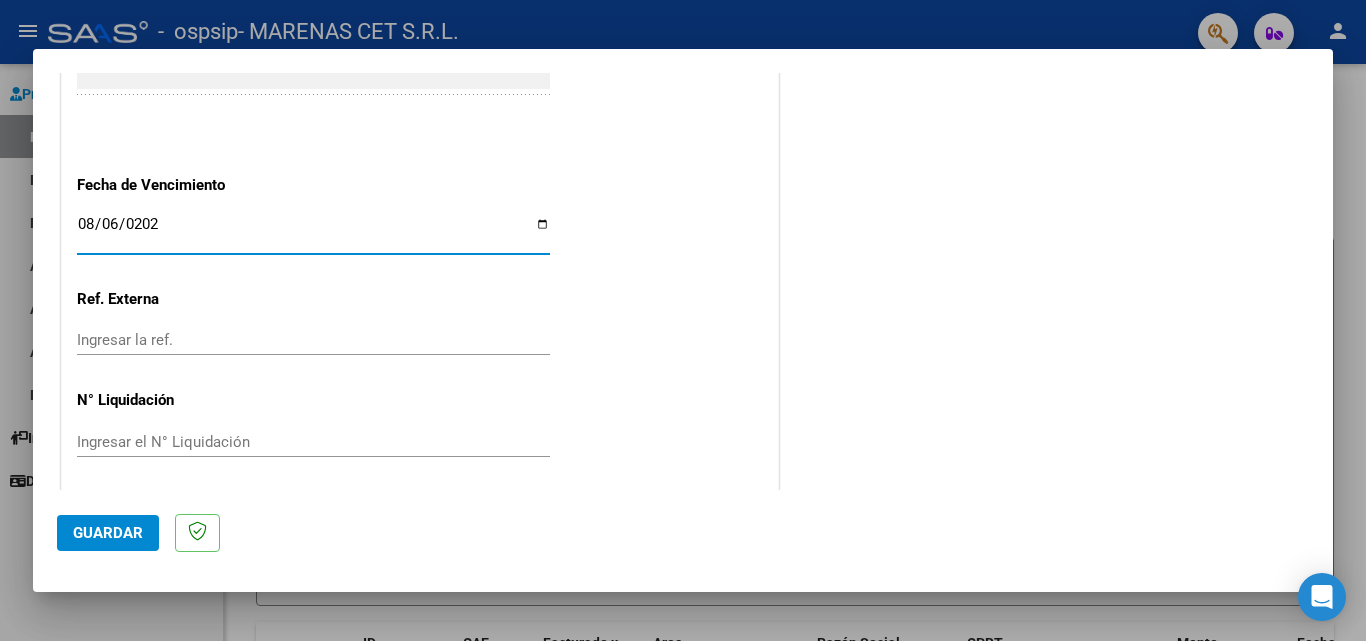 type on "2025-08-06" 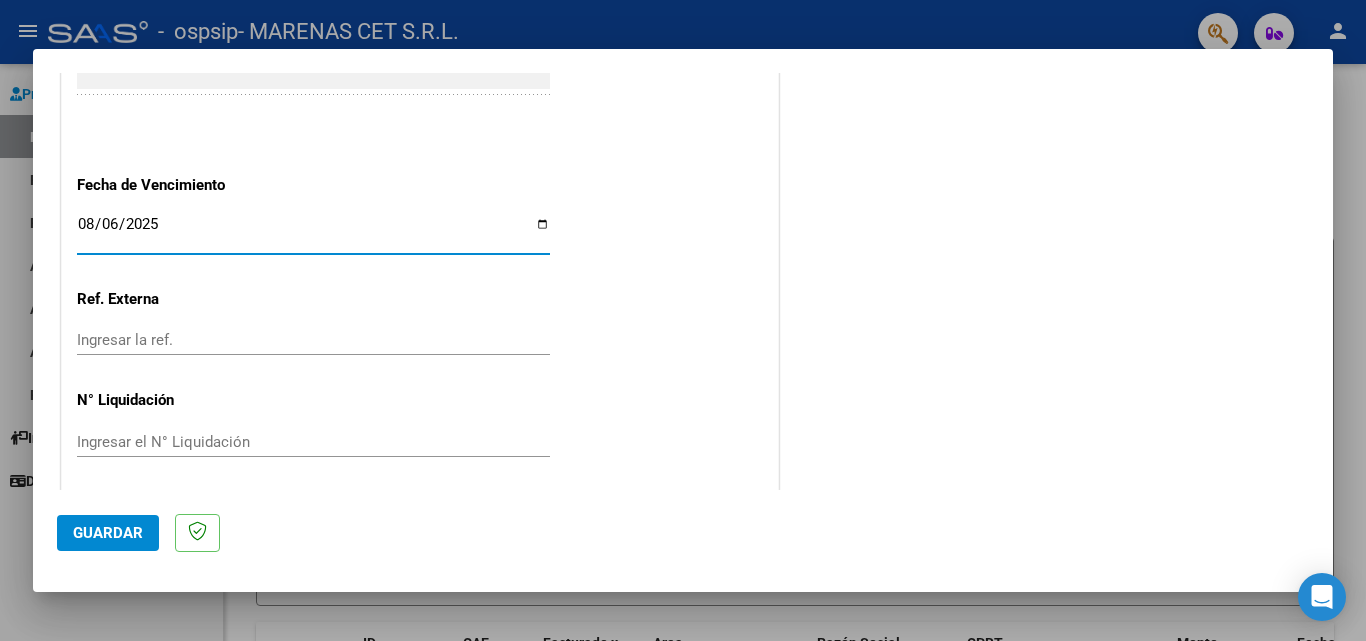 click on "Guardar" 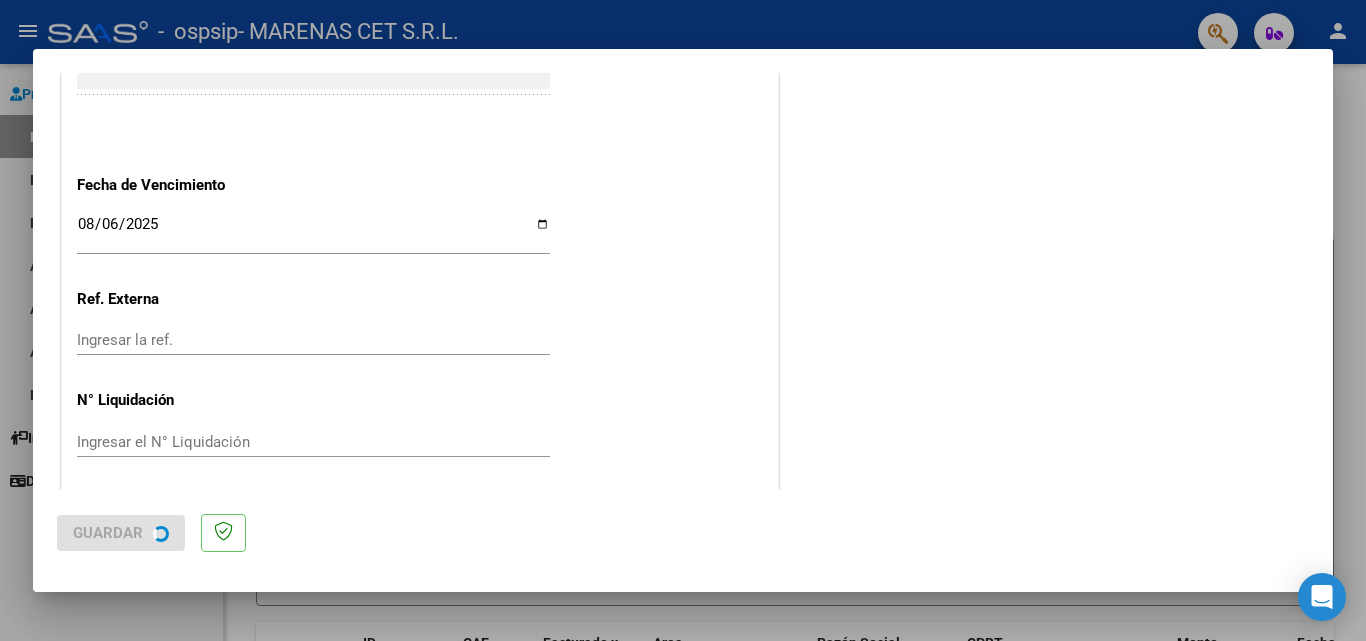 scroll, scrollTop: 0, scrollLeft: 0, axis: both 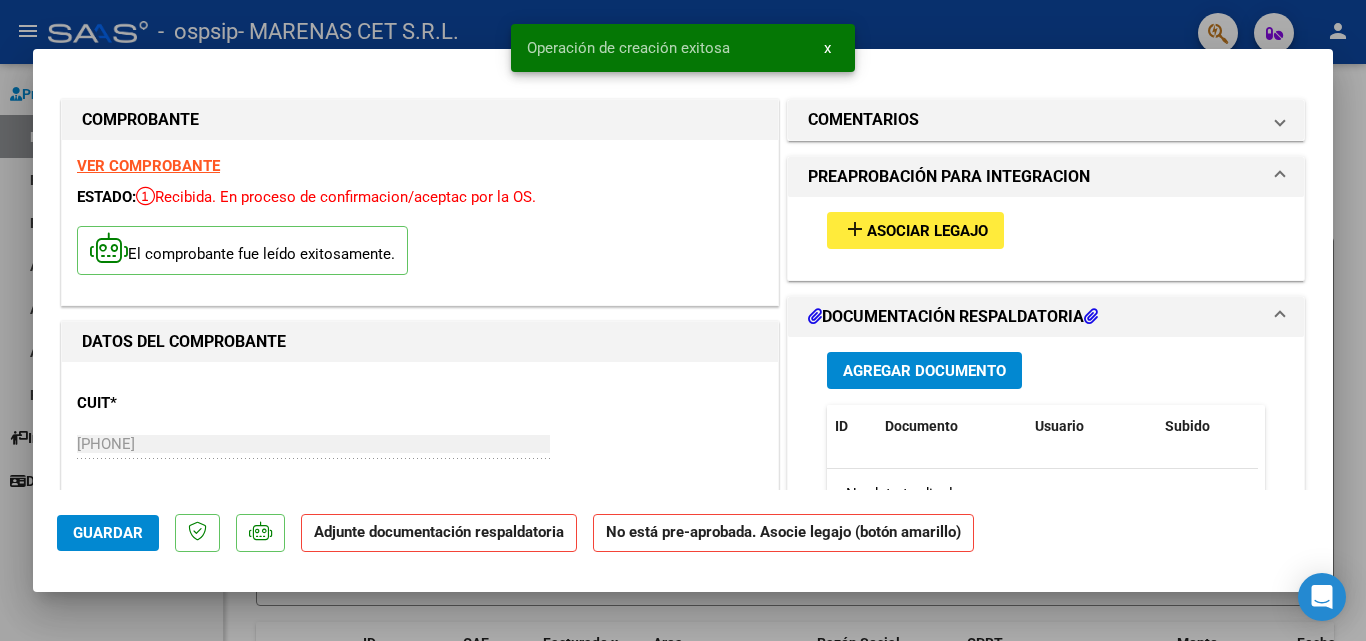 click on "Asociar Legajo" at bounding box center [927, 231] 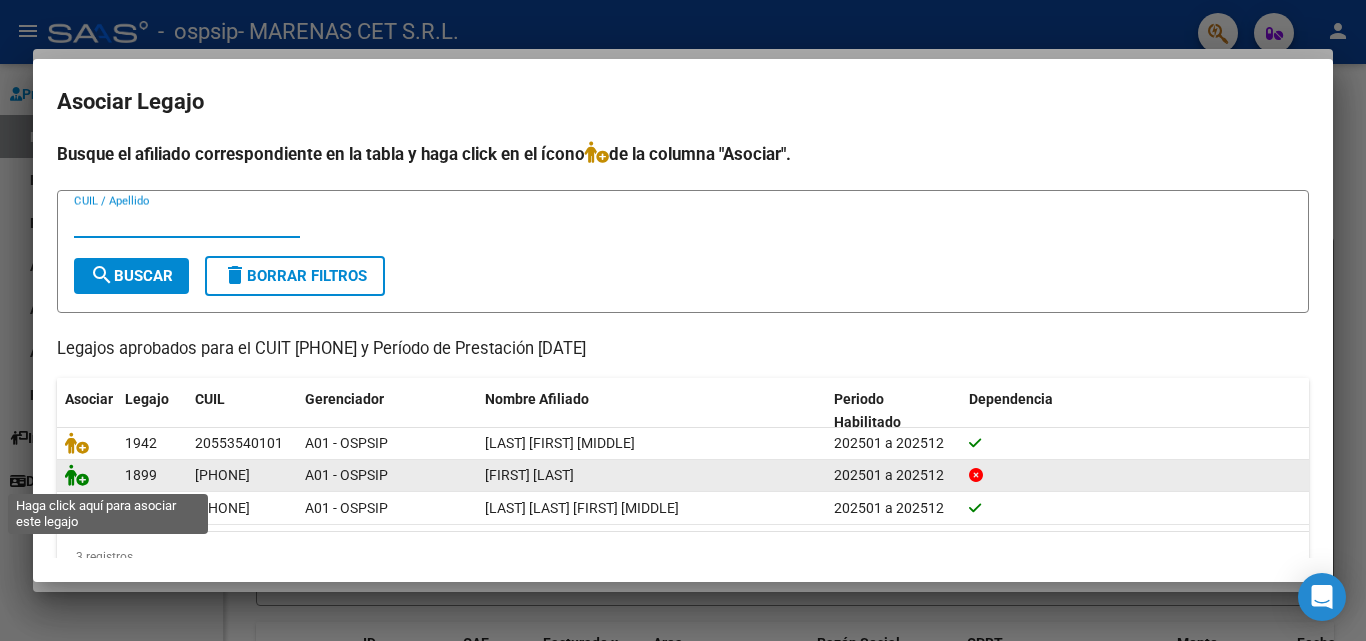 click 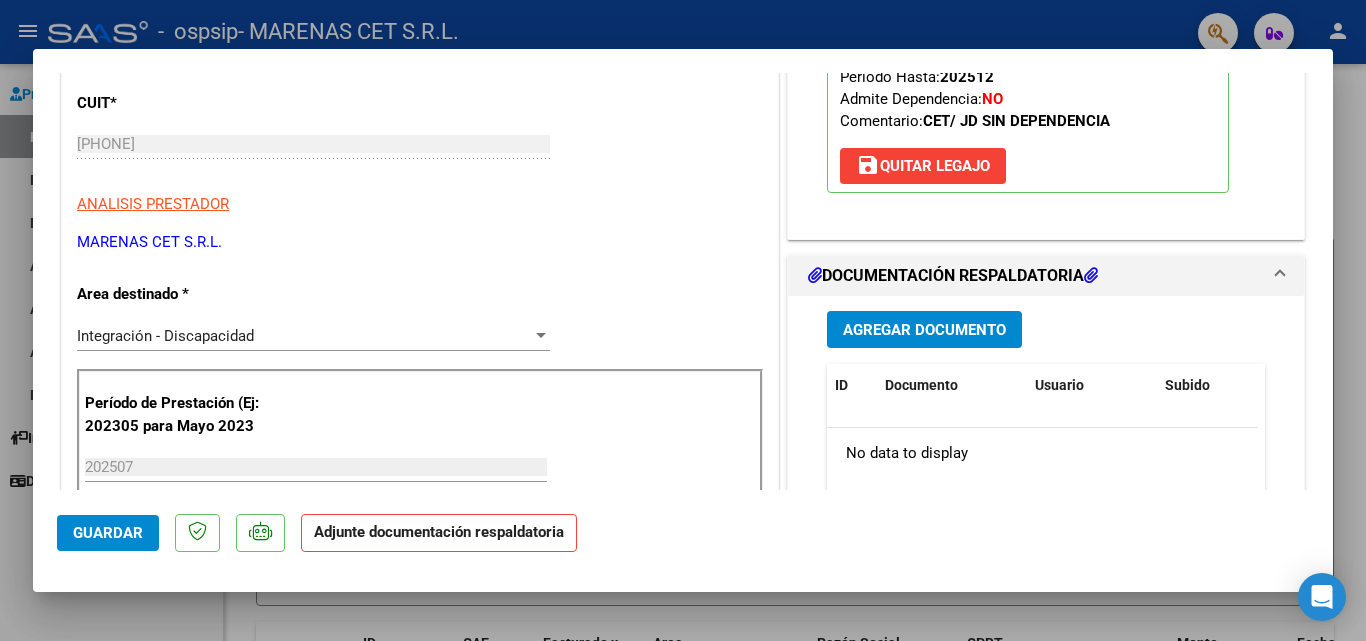 scroll, scrollTop: 400, scrollLeft: 0, axis: vertical 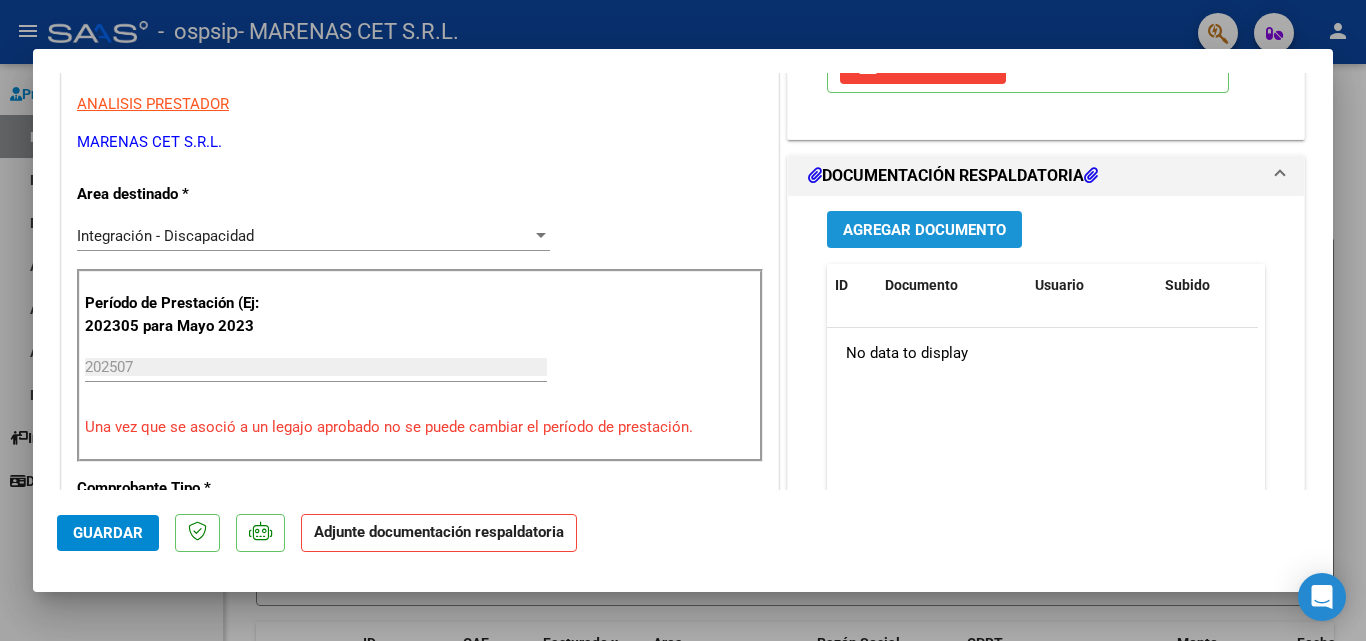 click on "Agregar Documento" at bounding box center [924, 230] 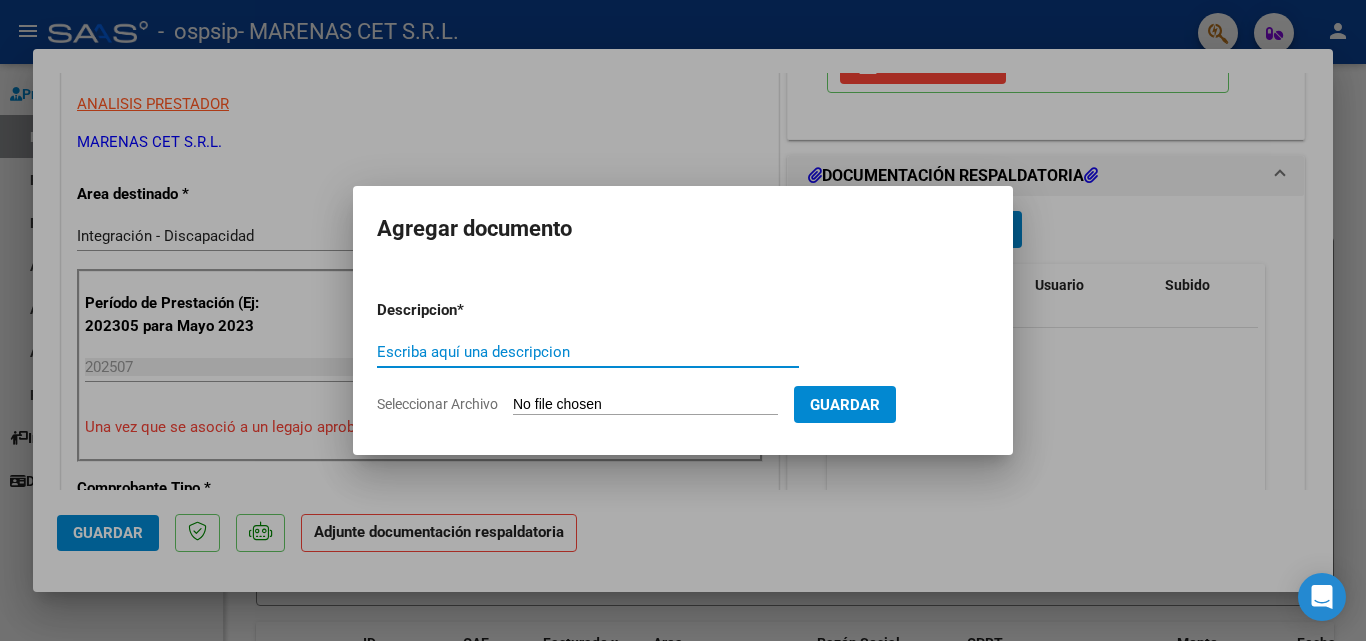 click on "Escriba aquí una descripcion" at bounding box center (588, 352) 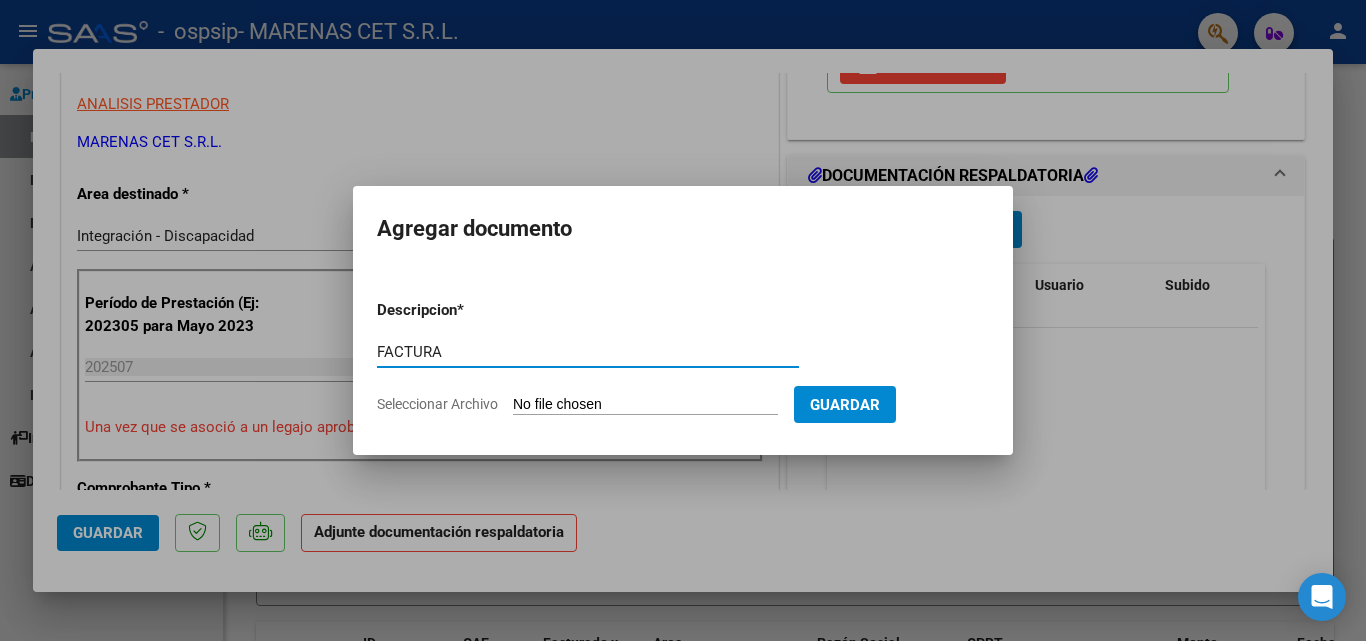 type on "FACTURA" 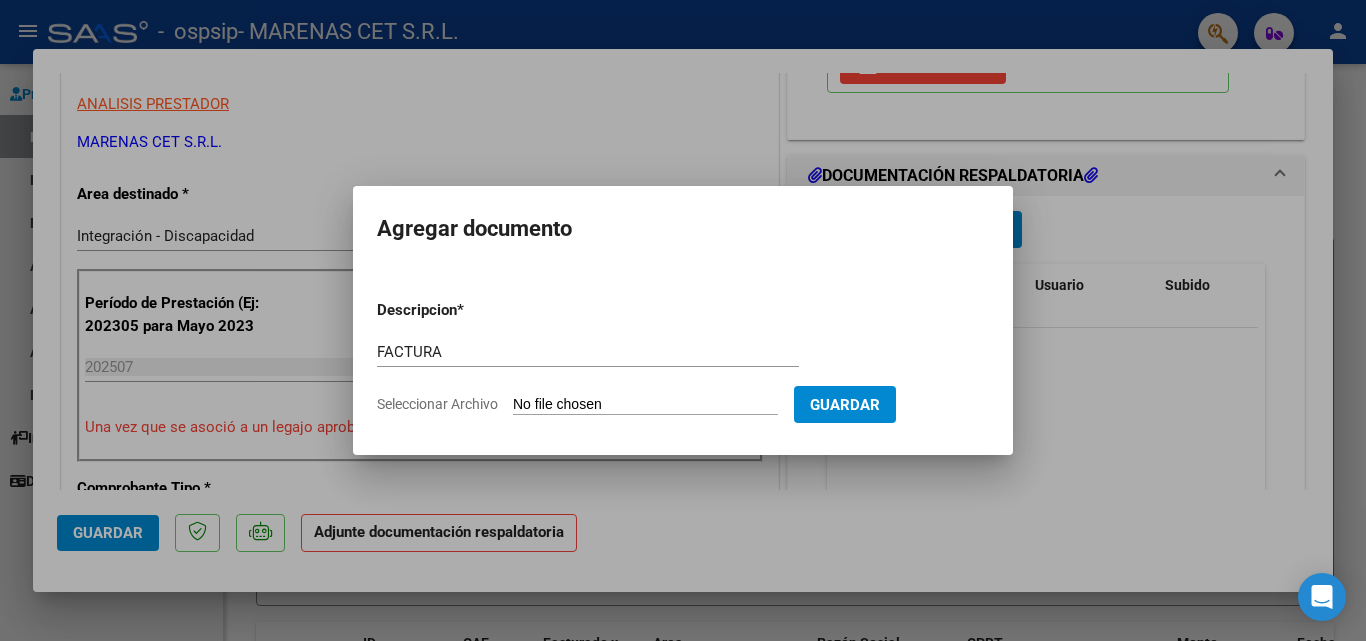 click on "Seleccionar Archivo" 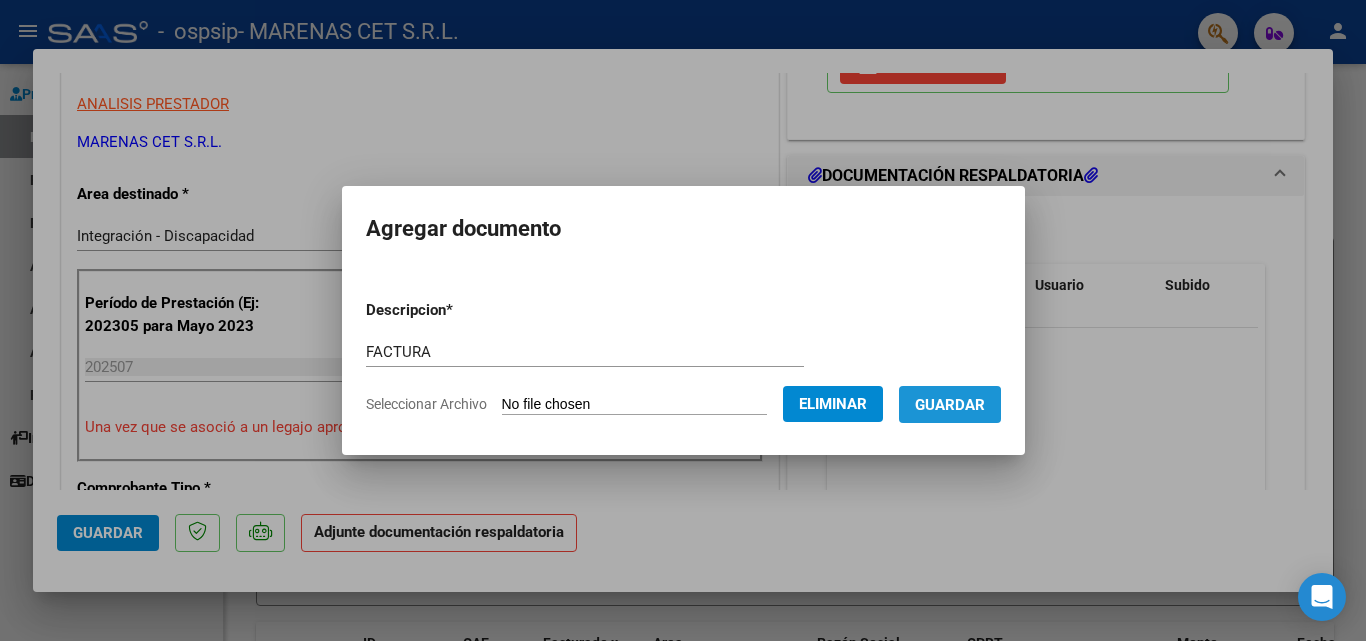 click on "Guardar" at bounding box center (950, 405) 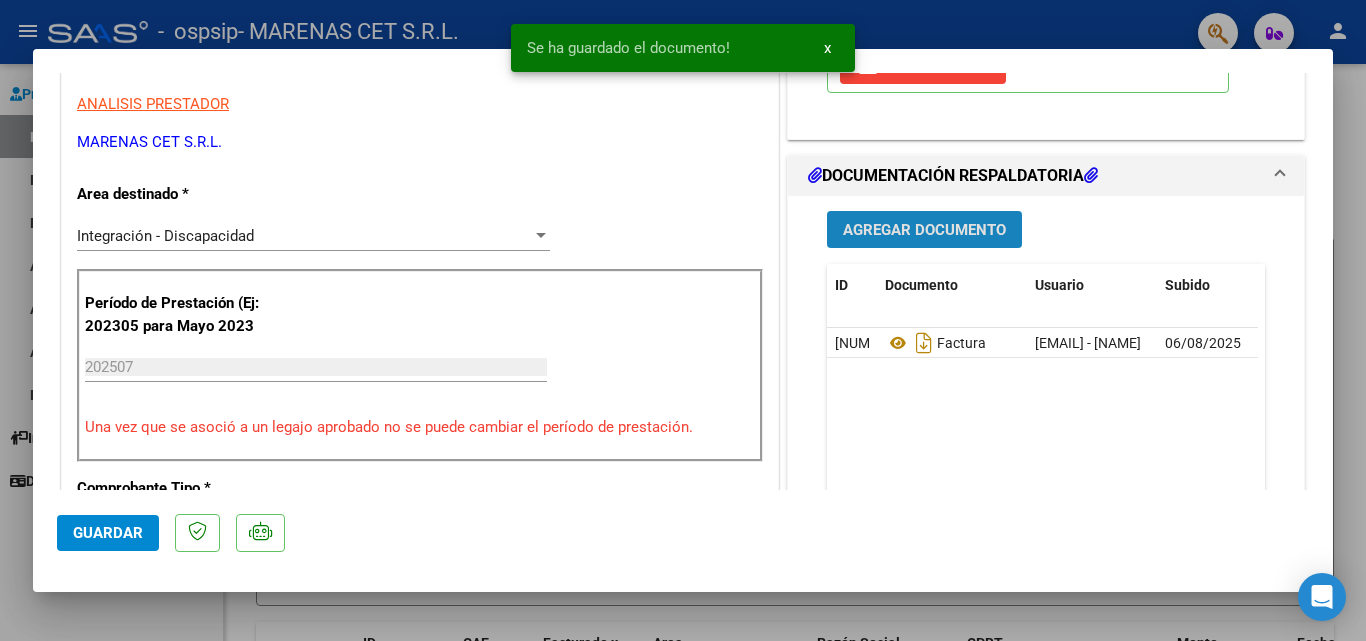 click on "Agregar Documento" at bounding box center [924, 230] 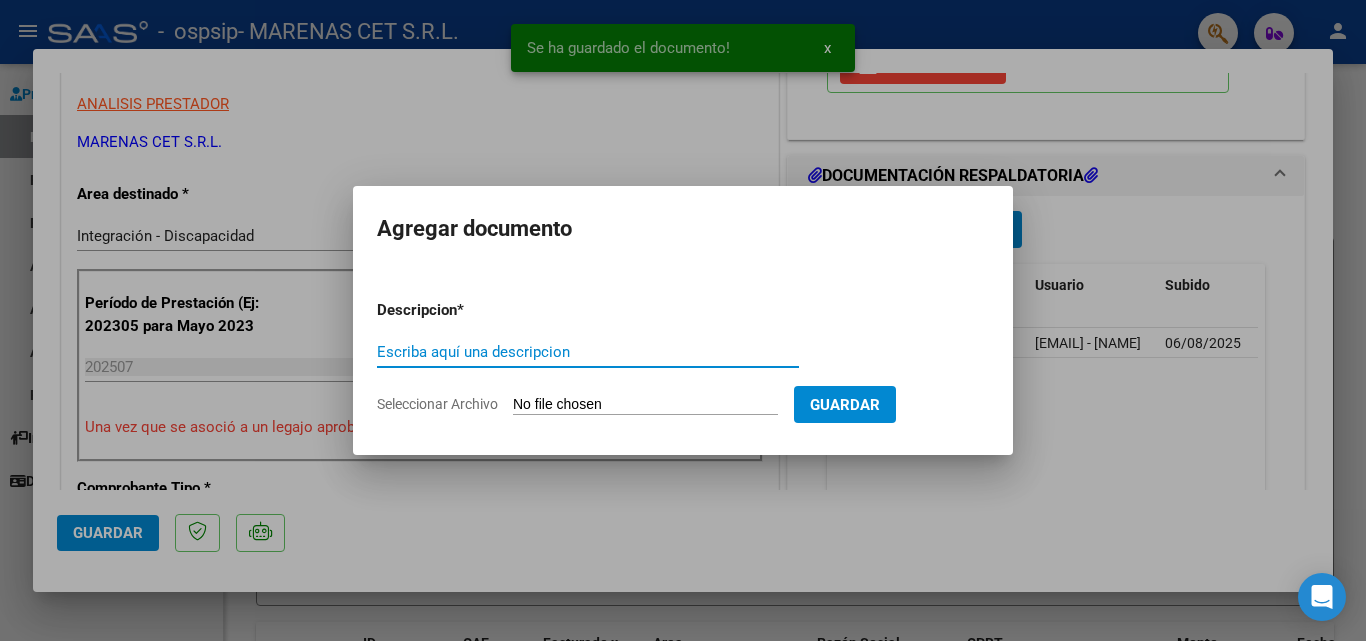 click on "Escriba aquí una descripcion" at bounding box center (588, 352) 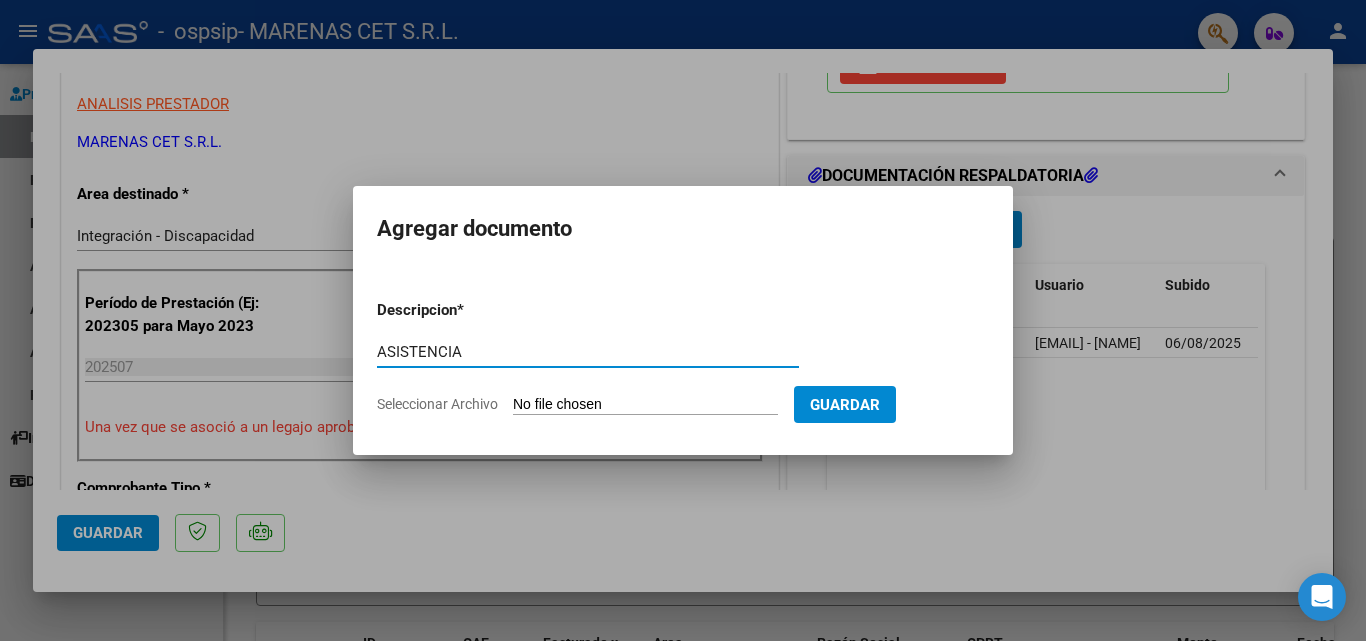 type on "ASISTENCIA" 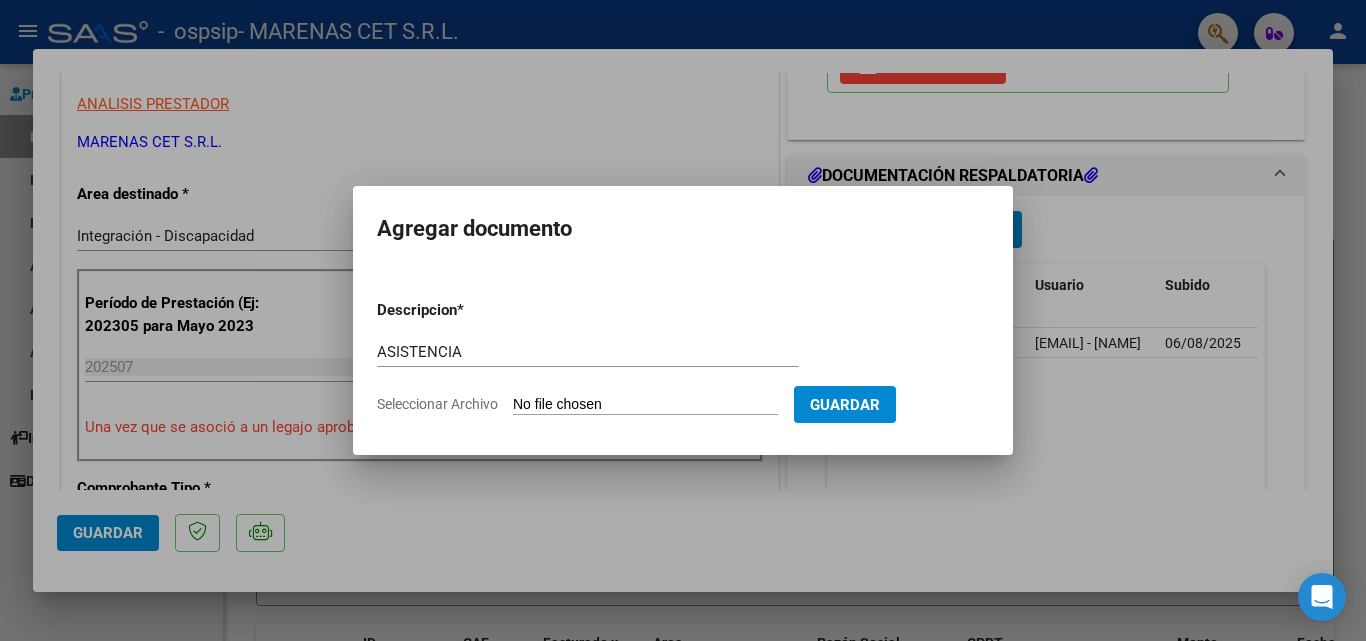 click on "Seleccionar Archivo" 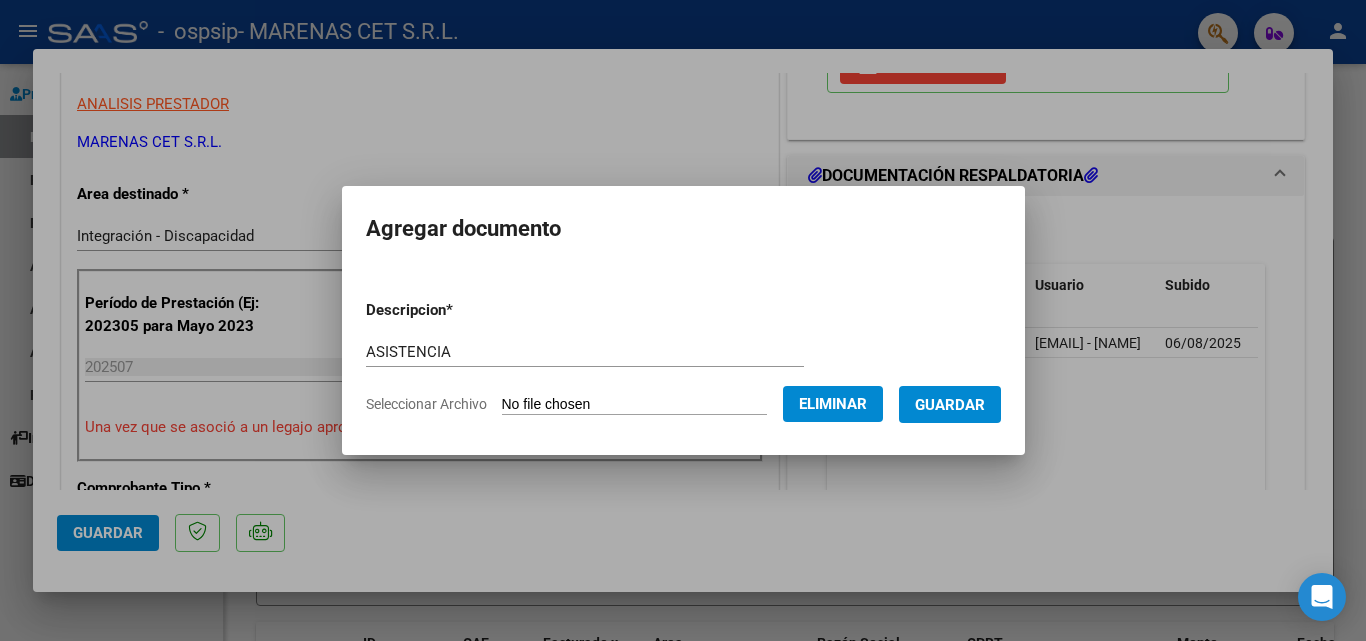 click on "Guardar" at bounding box center [950, 405] 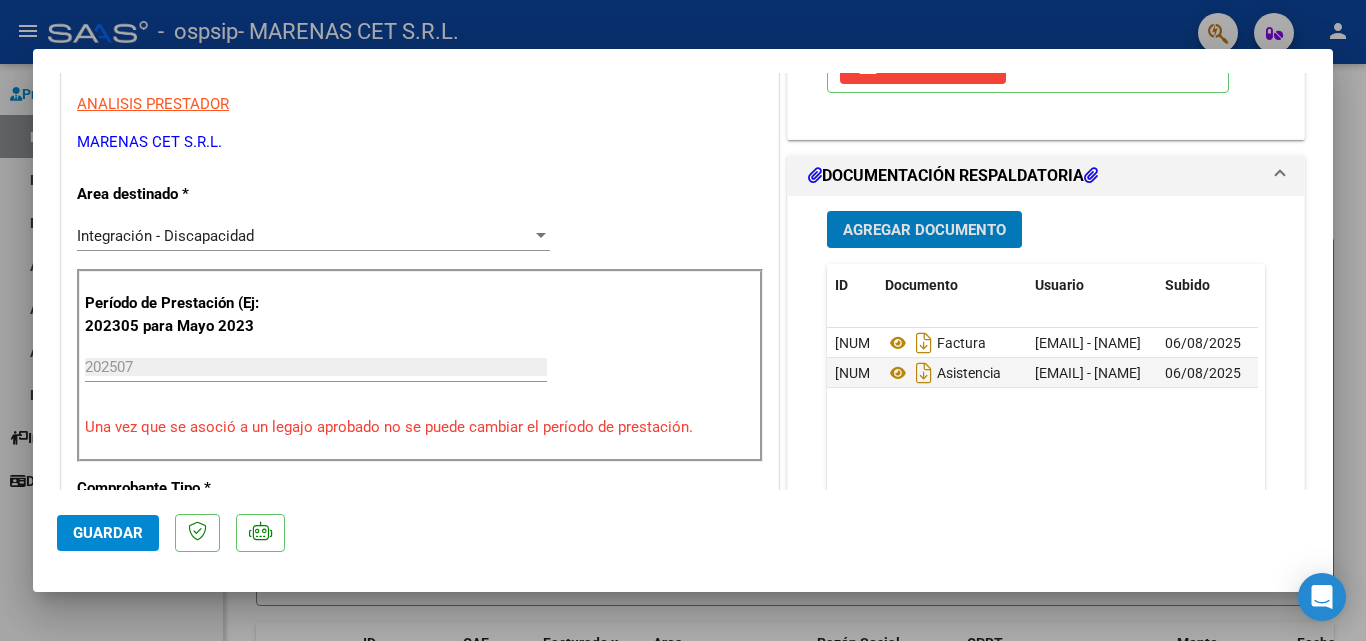 click on "Guardar" 